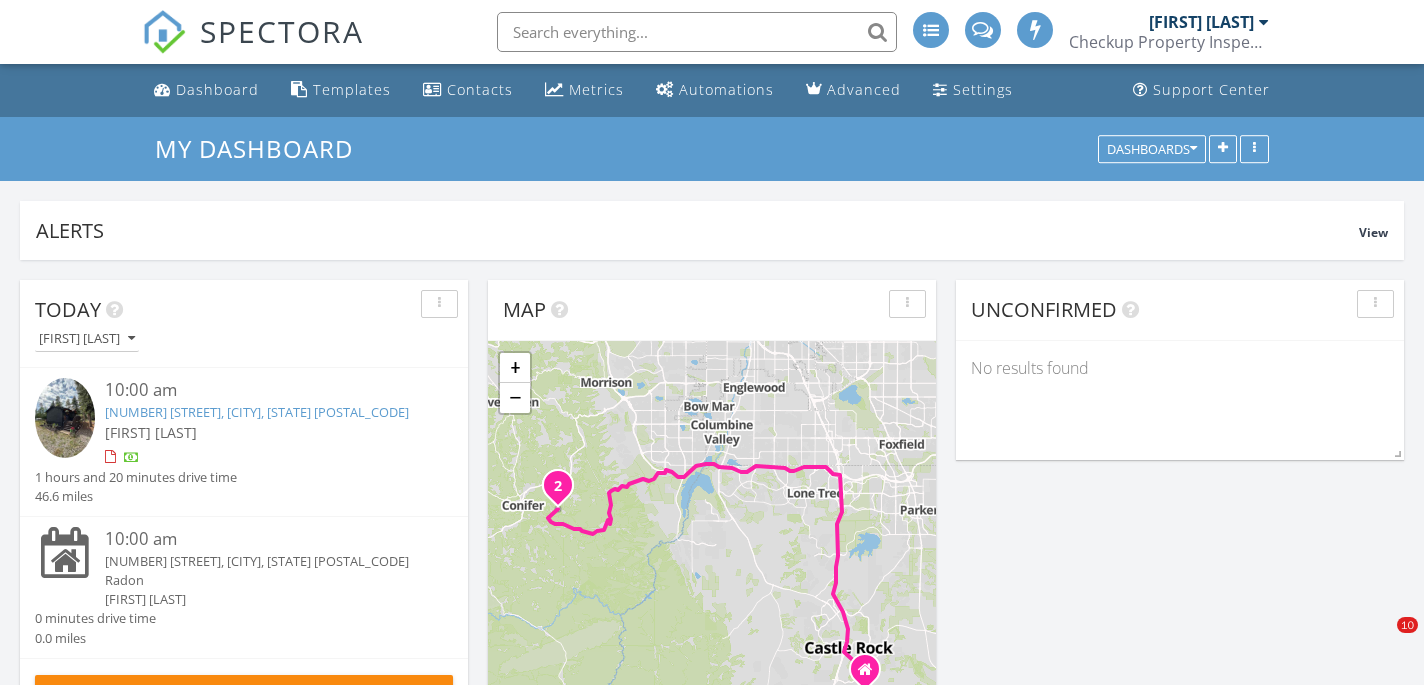 scroll, scrollTop: 1048, scrollLeft: 0, axis: vertical 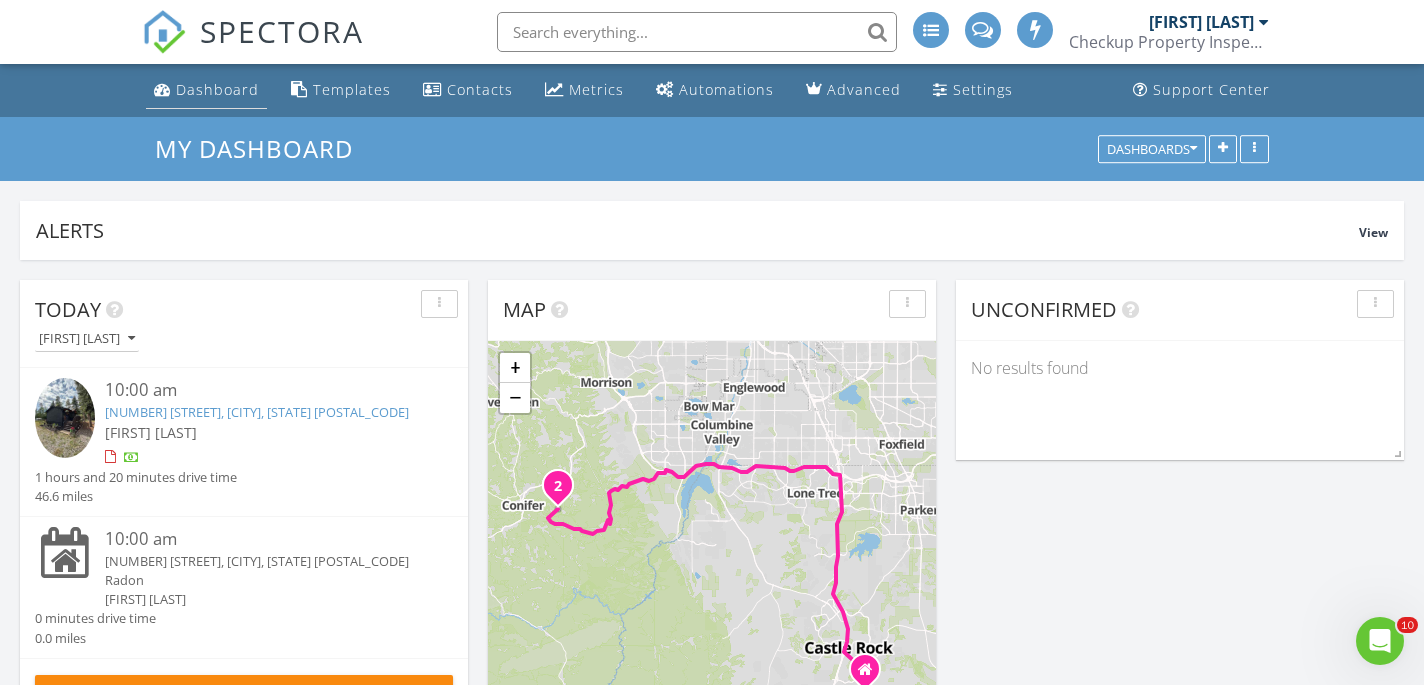 click on "Dashboard" at bounding box center [206, 90] 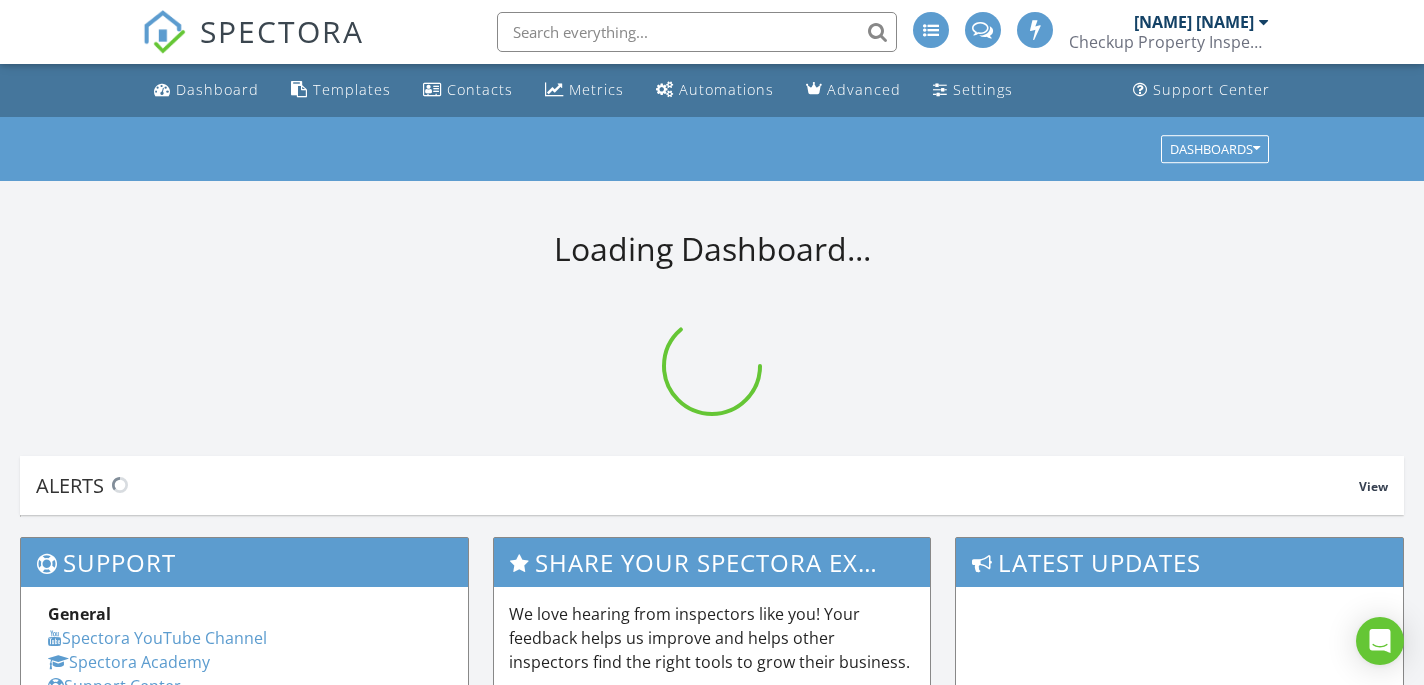 scroll, scrollTop: 0, scrollLeft: 0, axis: both 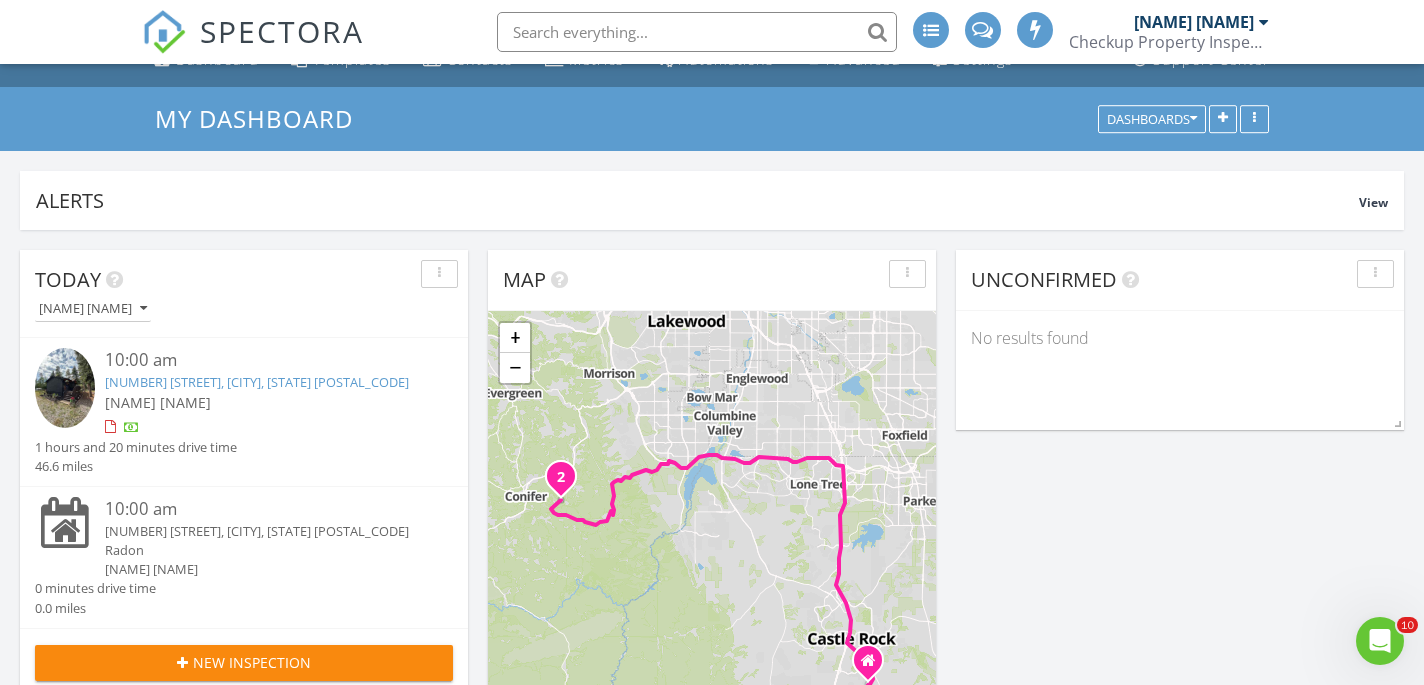 click on "[NUMBER] [STREET], [CITY], [STATE] [POSTAL_CODE]" at bounding box center [257, 382] 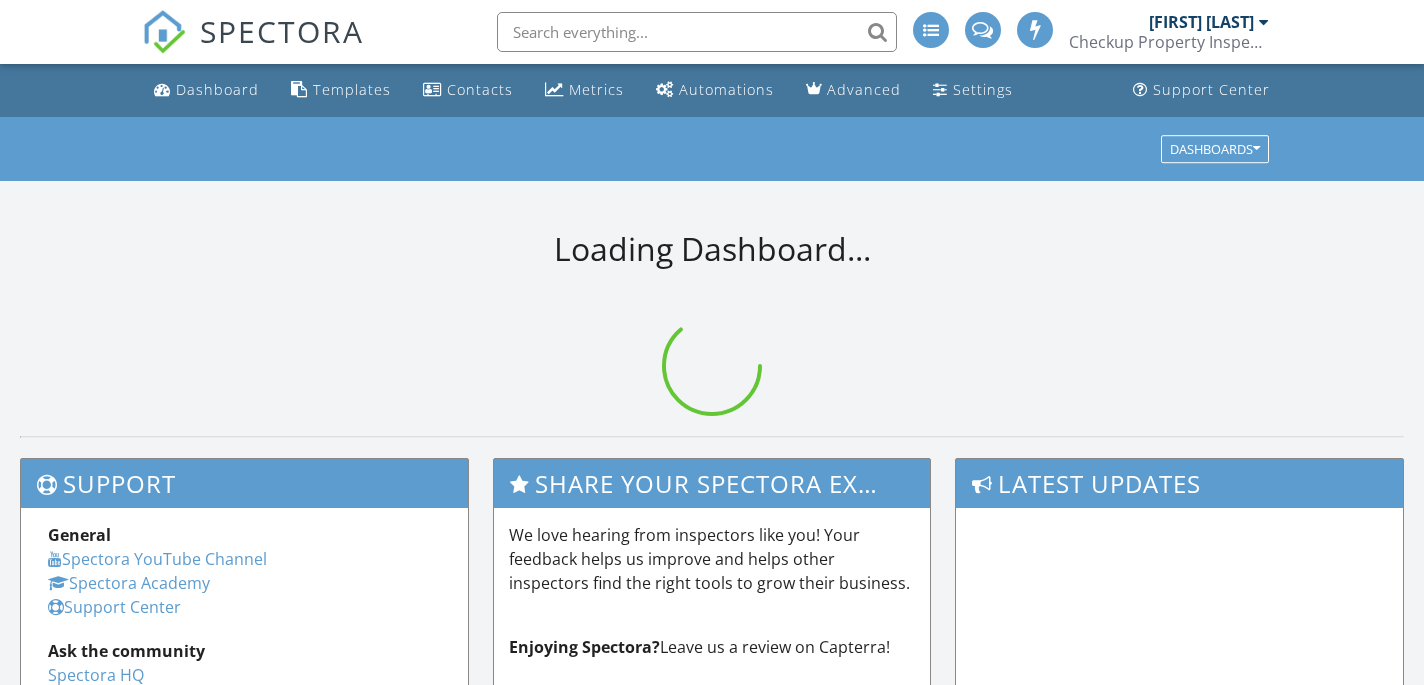 scroll, scrollTop: 0, scrollLeft: 0, axis: both 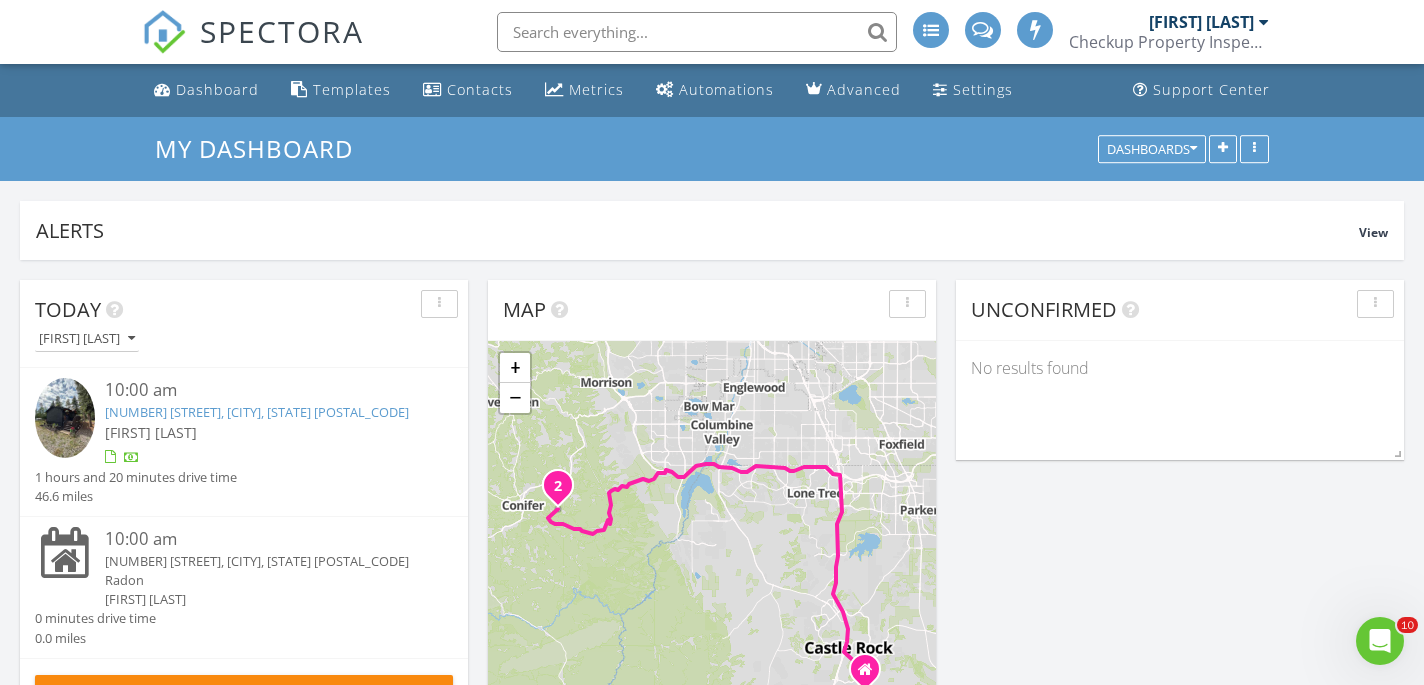 click on "[NUMBER] [STREET], [CITY], [STATE] [POSTAL_CODE]" at bounding box center (257, 412) 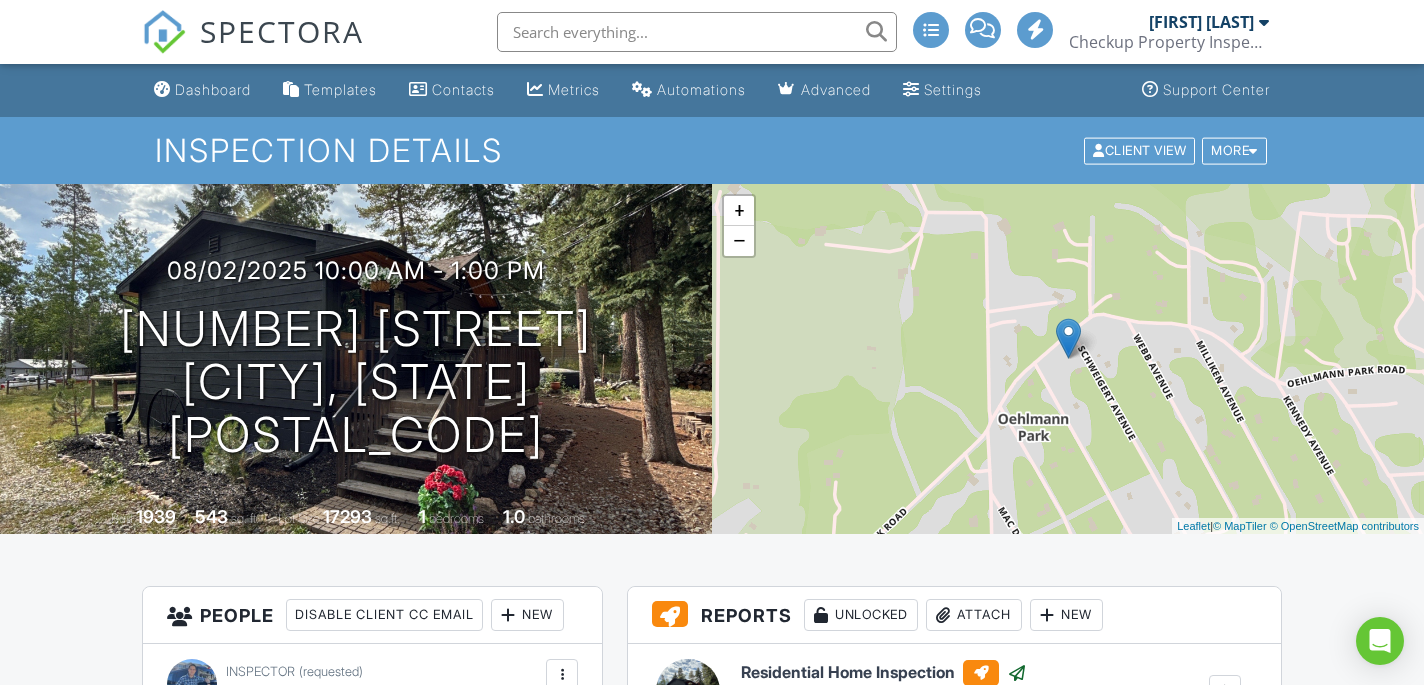scroll, scrollTop: 382, scrollLeft: 0, axis: vertical 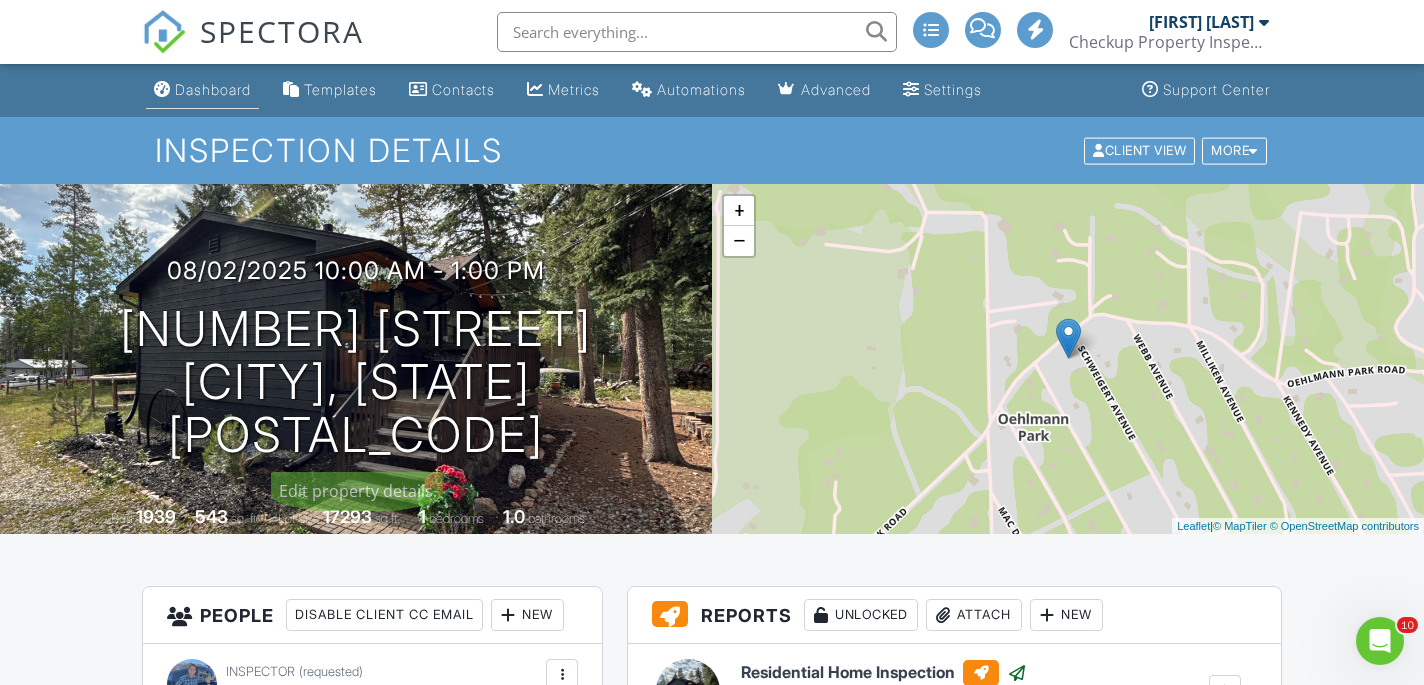click on "Dashboard" at bounding box center [202, 90] 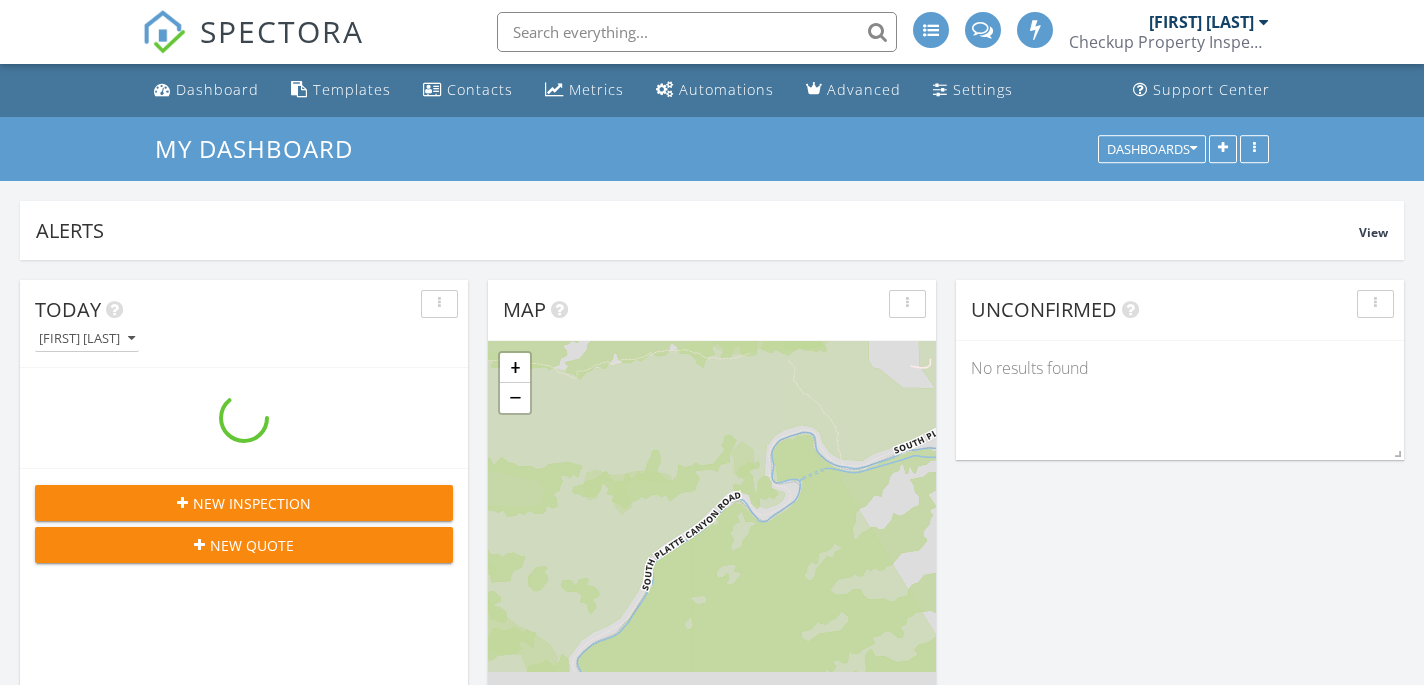 scroll, scrollTop: 999, scrollLeft: 0, axis: vertical 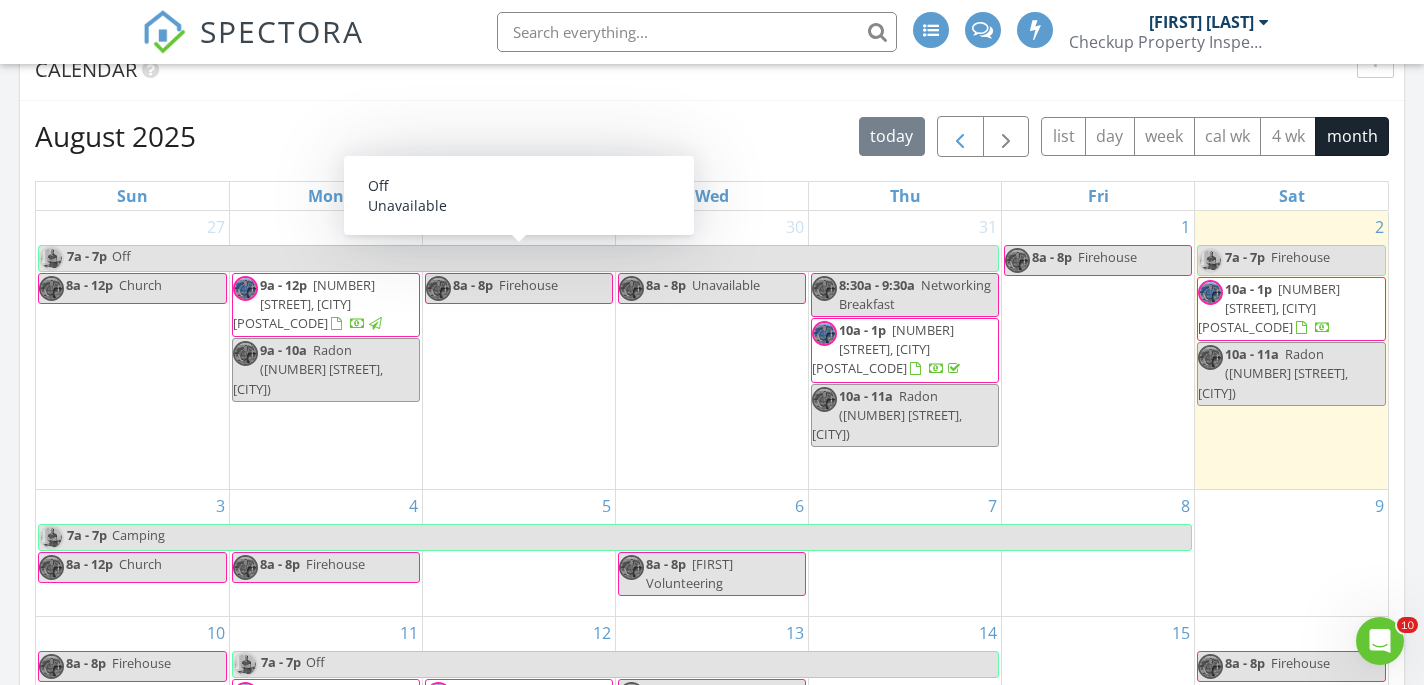 click at bounding box center (960, 137) 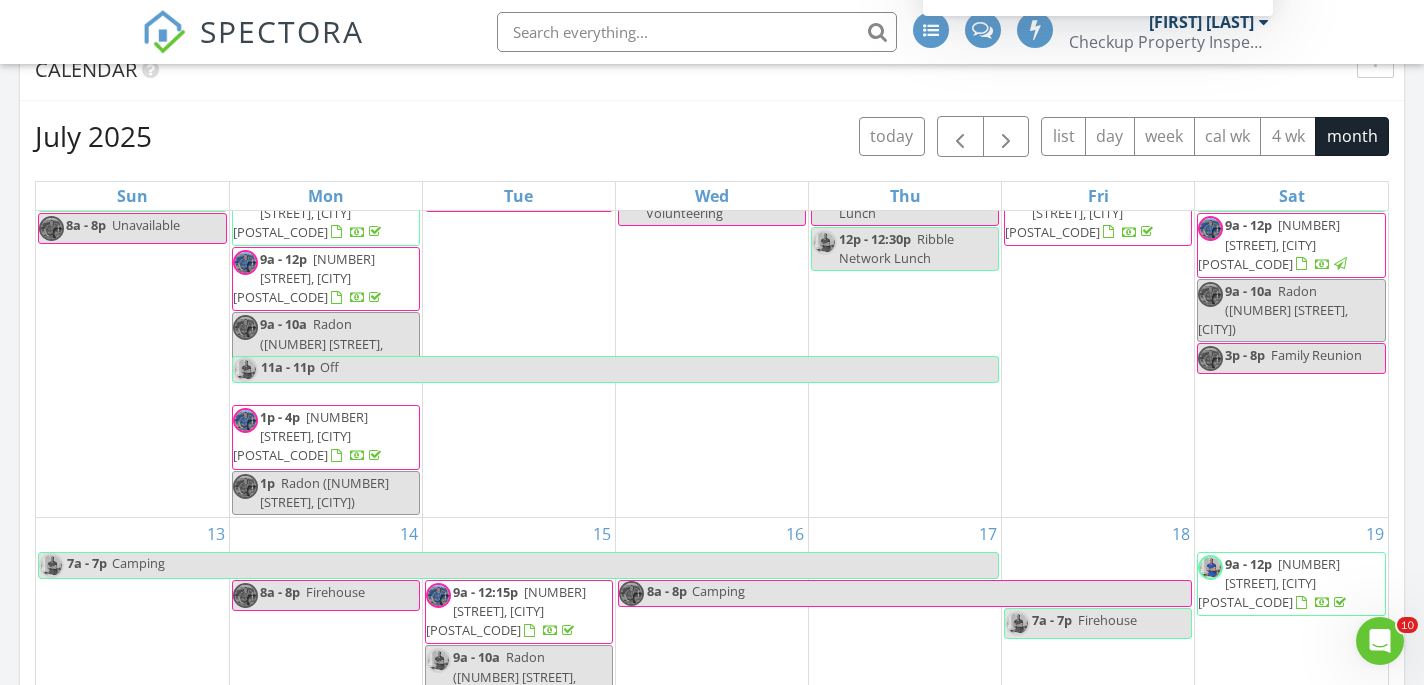 scroll, scrollTop: 325, scrollLeft: 0, axis: vertical 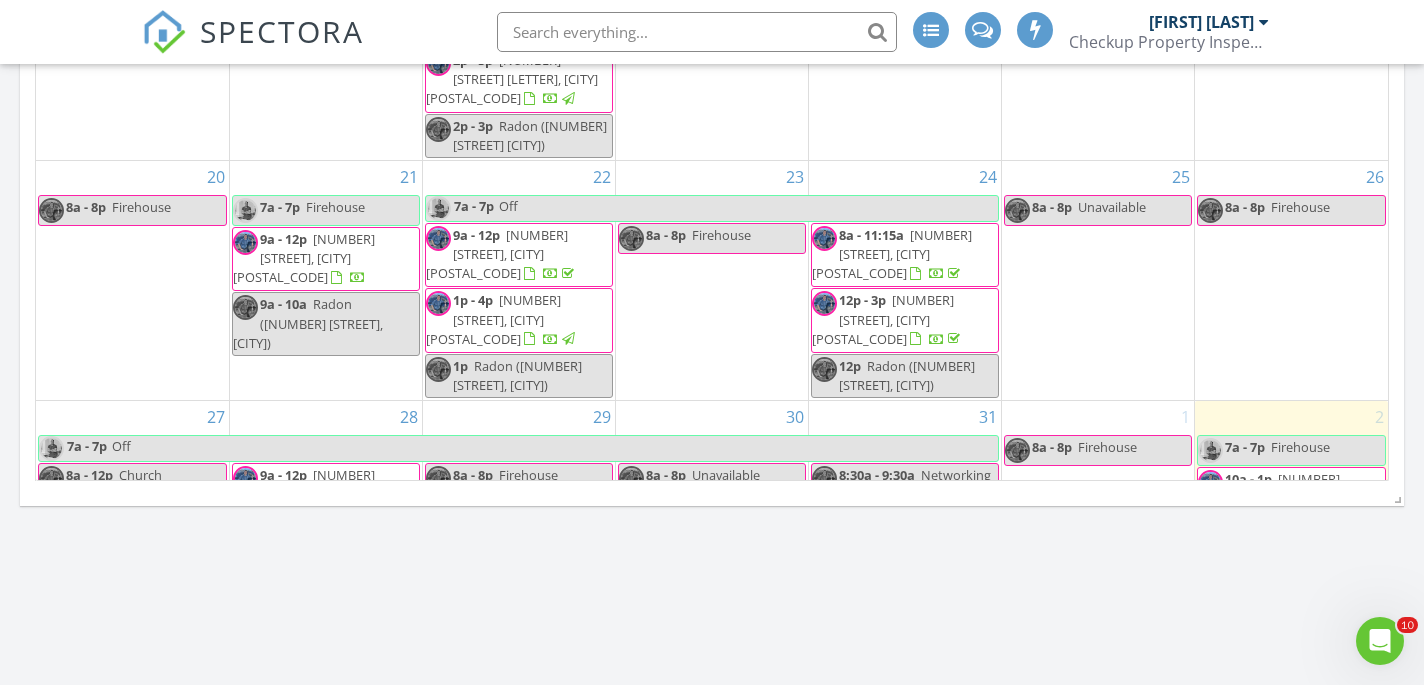 click on "[NUMBER] [STREET], [CITY] [POSTAL_CODE]" at bounding box center (304, 258) 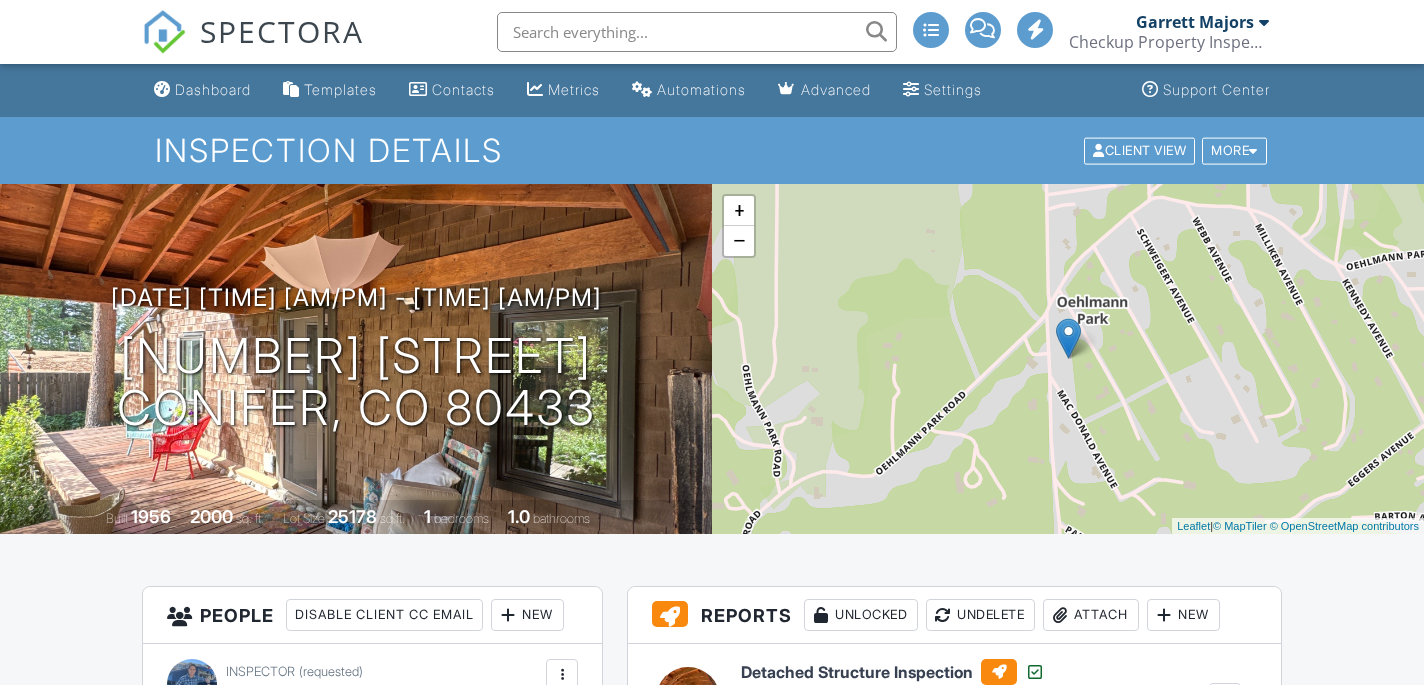 scroll, scrollTop: 631, scrollLeft: 0, axis: vertical 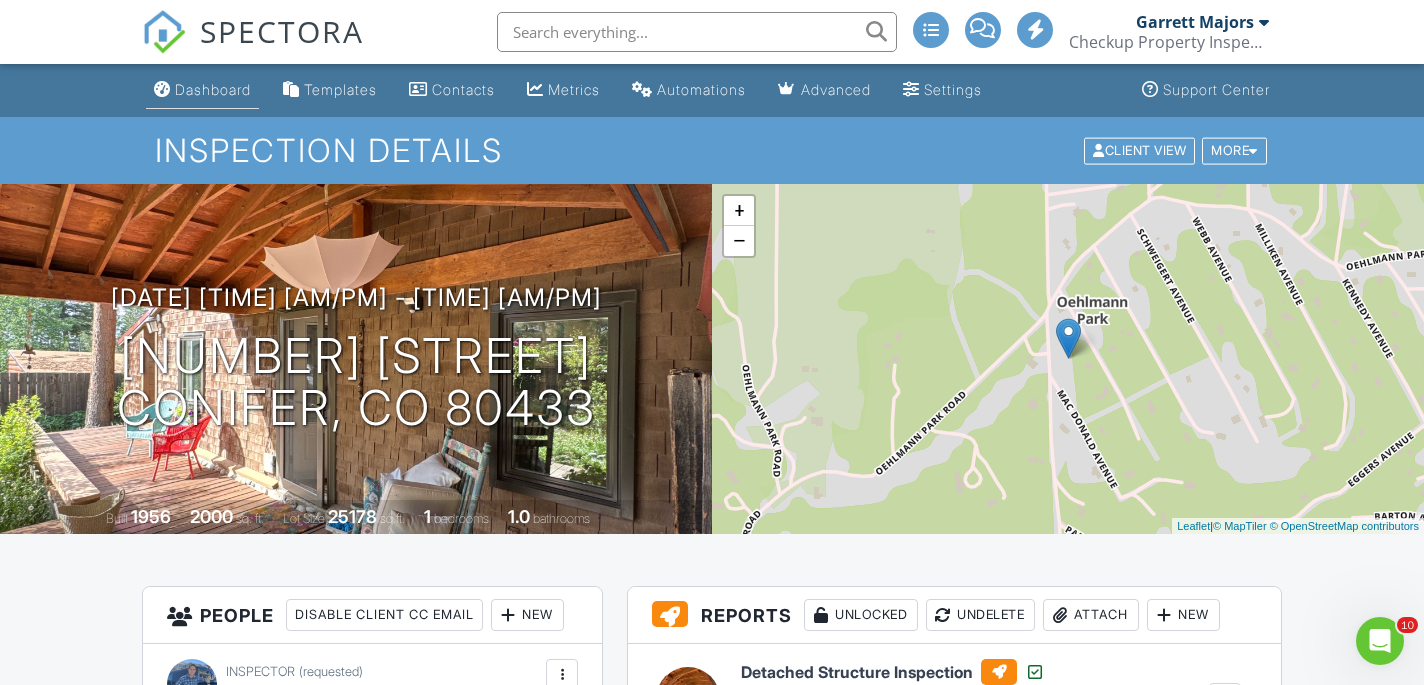 click on "Dashboard" at bounding box center [213, 89] 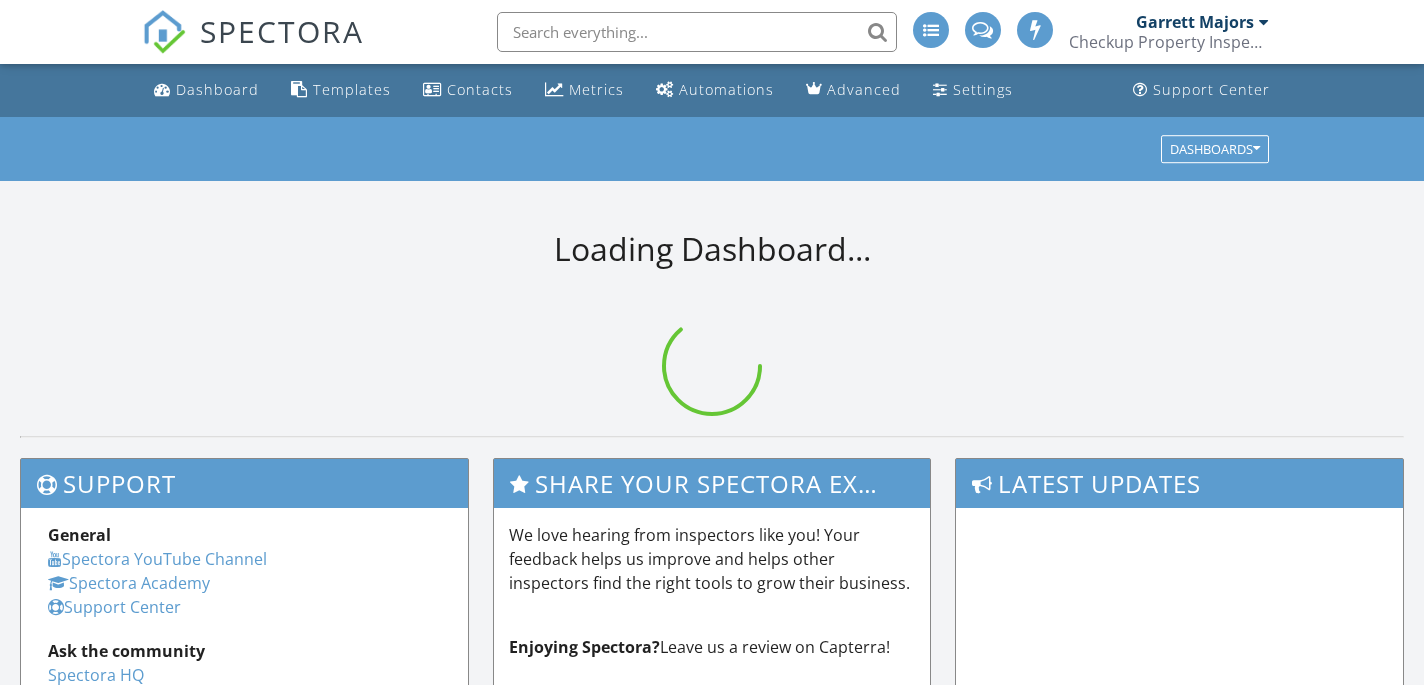 scroll, scrollTop: 0, scrollLeft: 0, axis: both 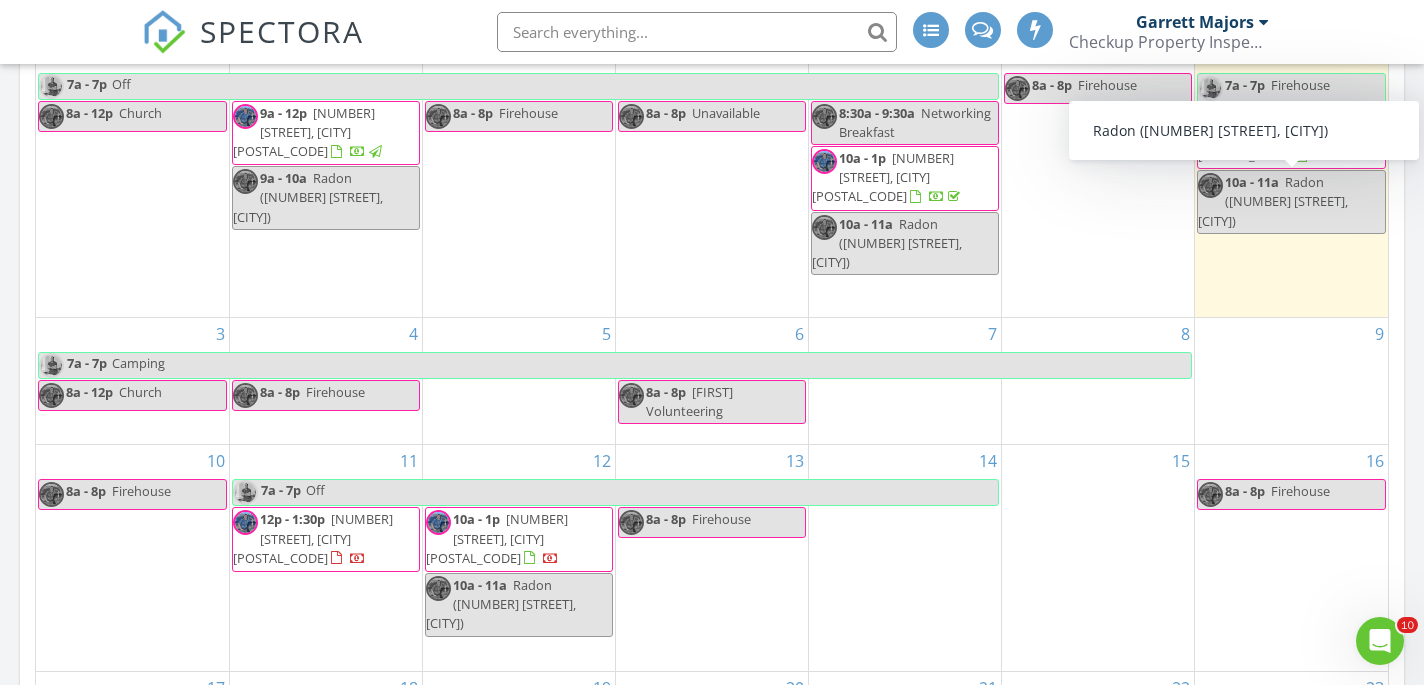 click on "Radon (22656 Oehlmann Park Rd, CONIFER)" at bounding box center [1273, 201] 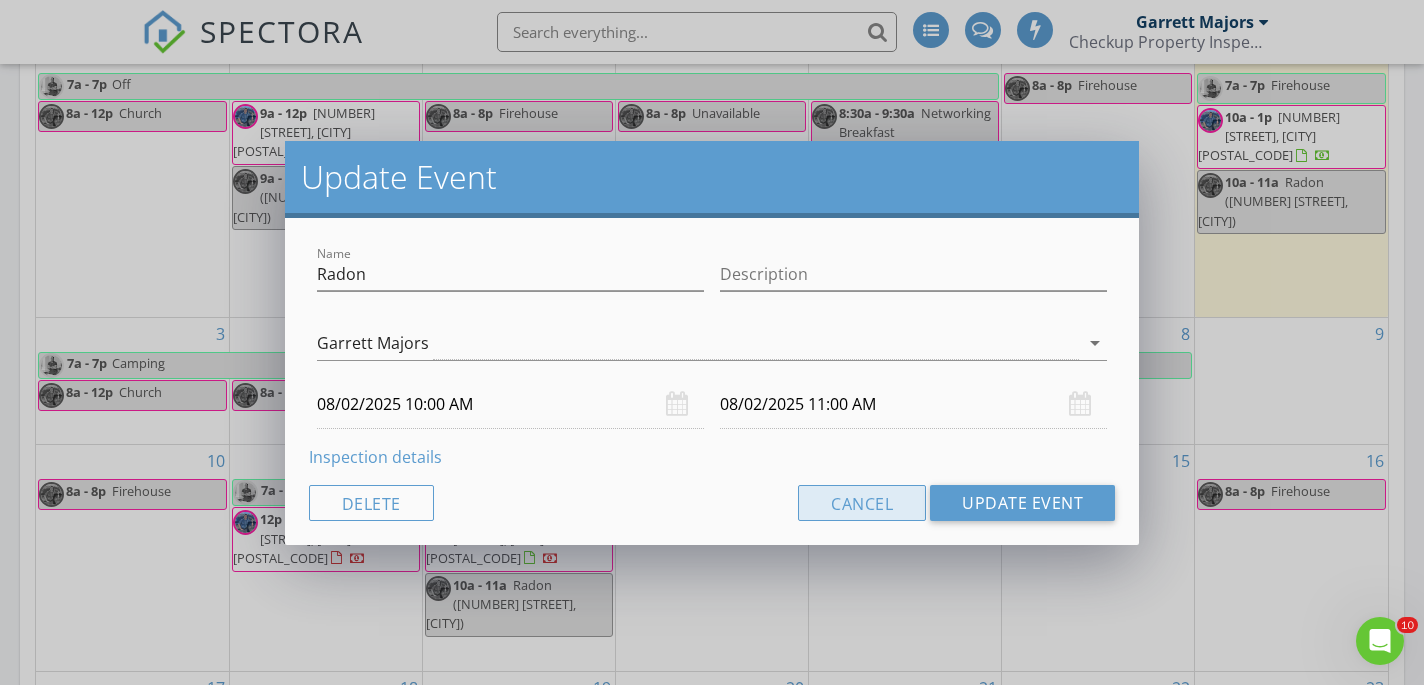 click on "Cancel" at bounding box center [862, 503] 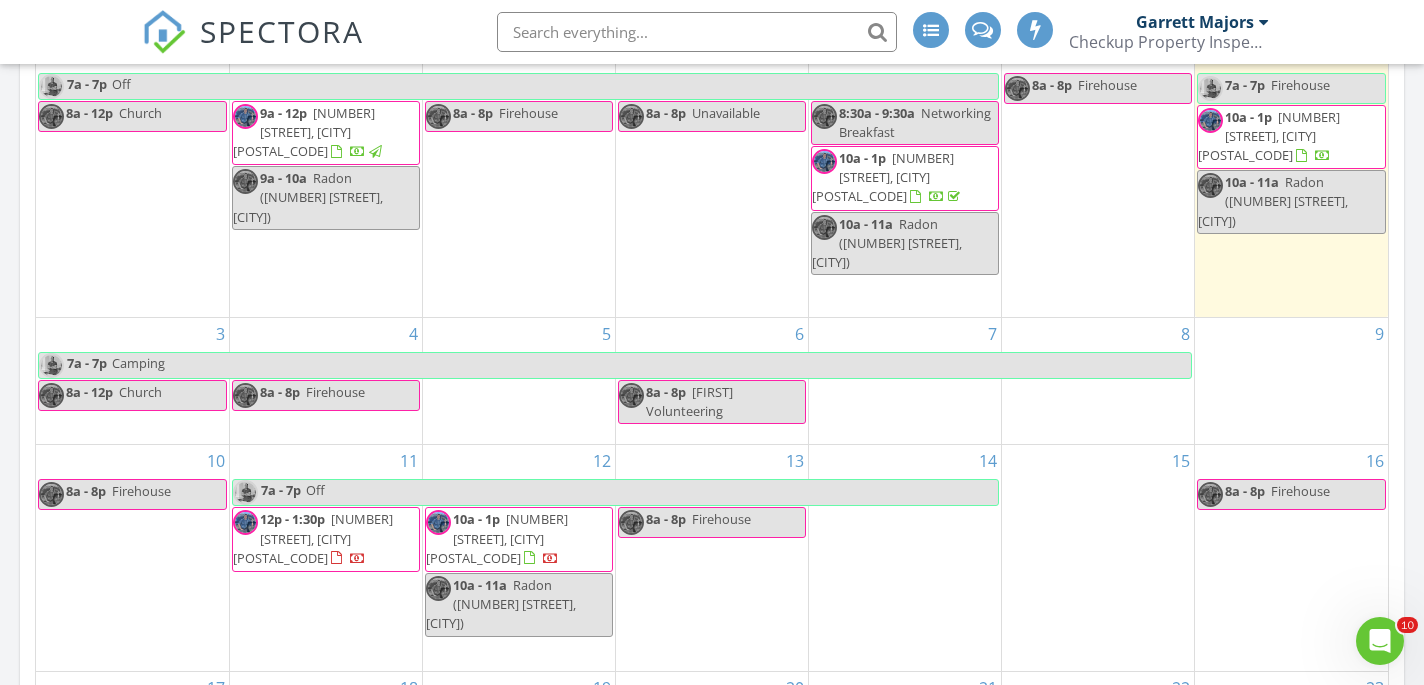 click on "10a - 1p
22656 Oehlmann Park Rd, CONIFER 80433" at bounding box center (1291, 137) 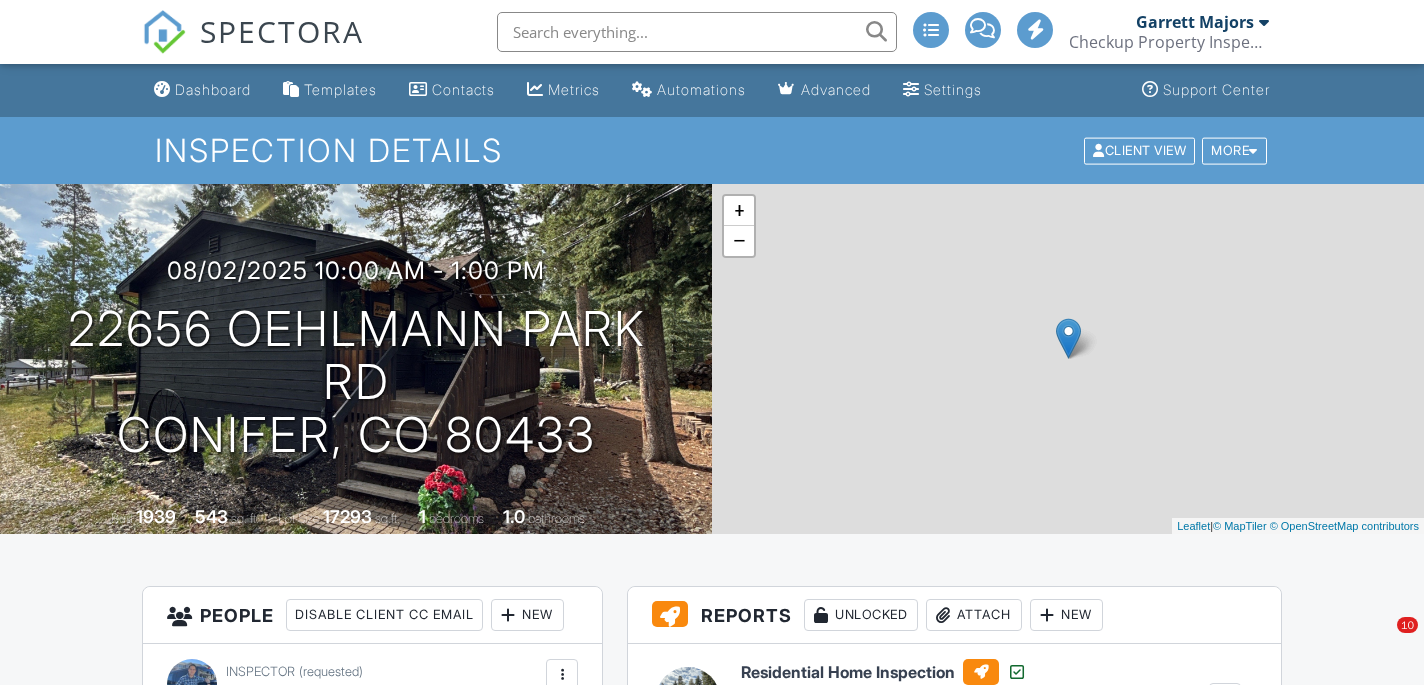 scroll, scrollTop: 0, scrollLeft: 0, axis: both 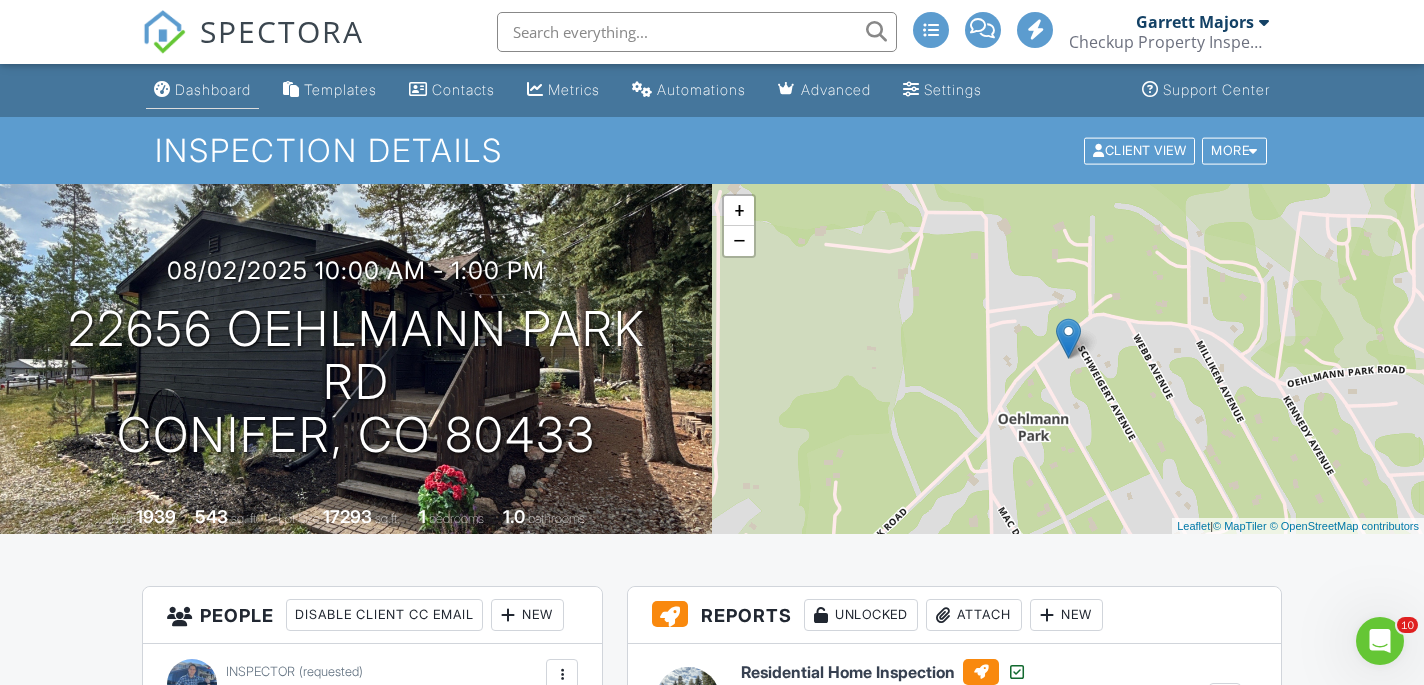 click on "Dashboard" at bounding box center (202, 90) 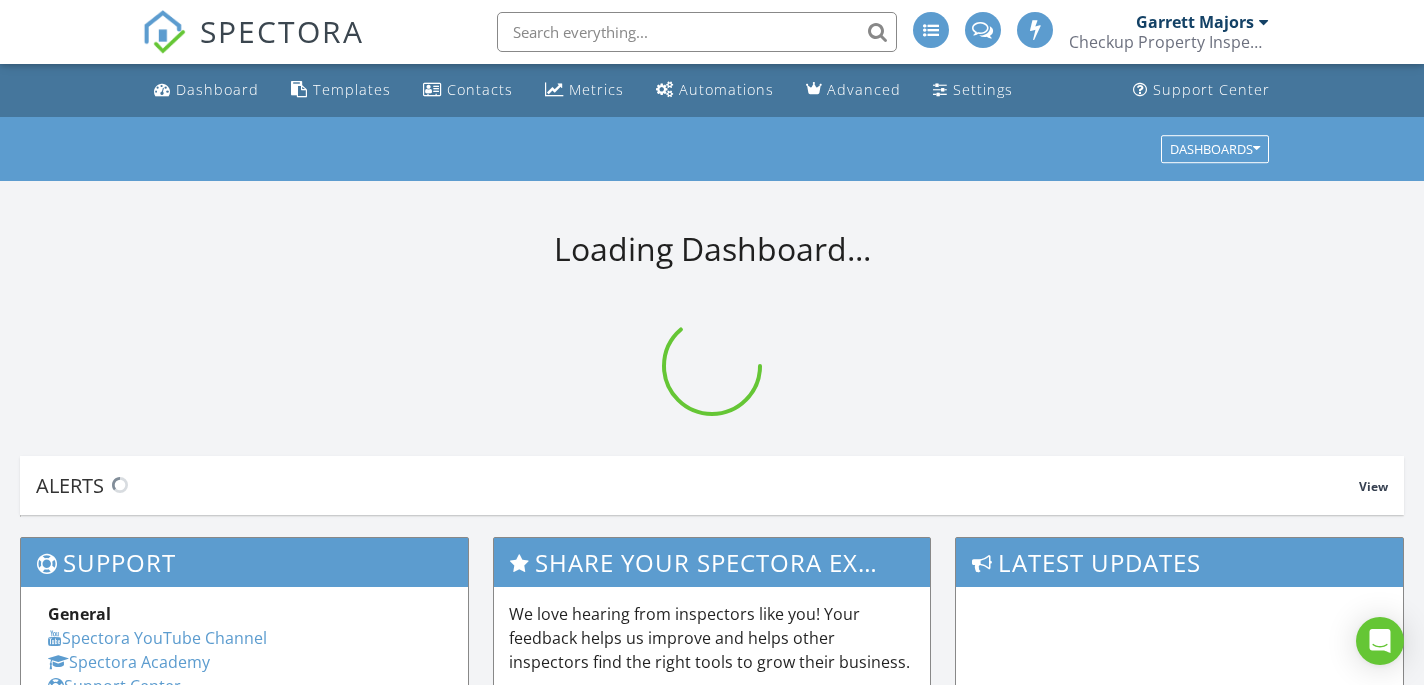 scroll, scrollTop: 0, scrollLeft: 0, axis: both 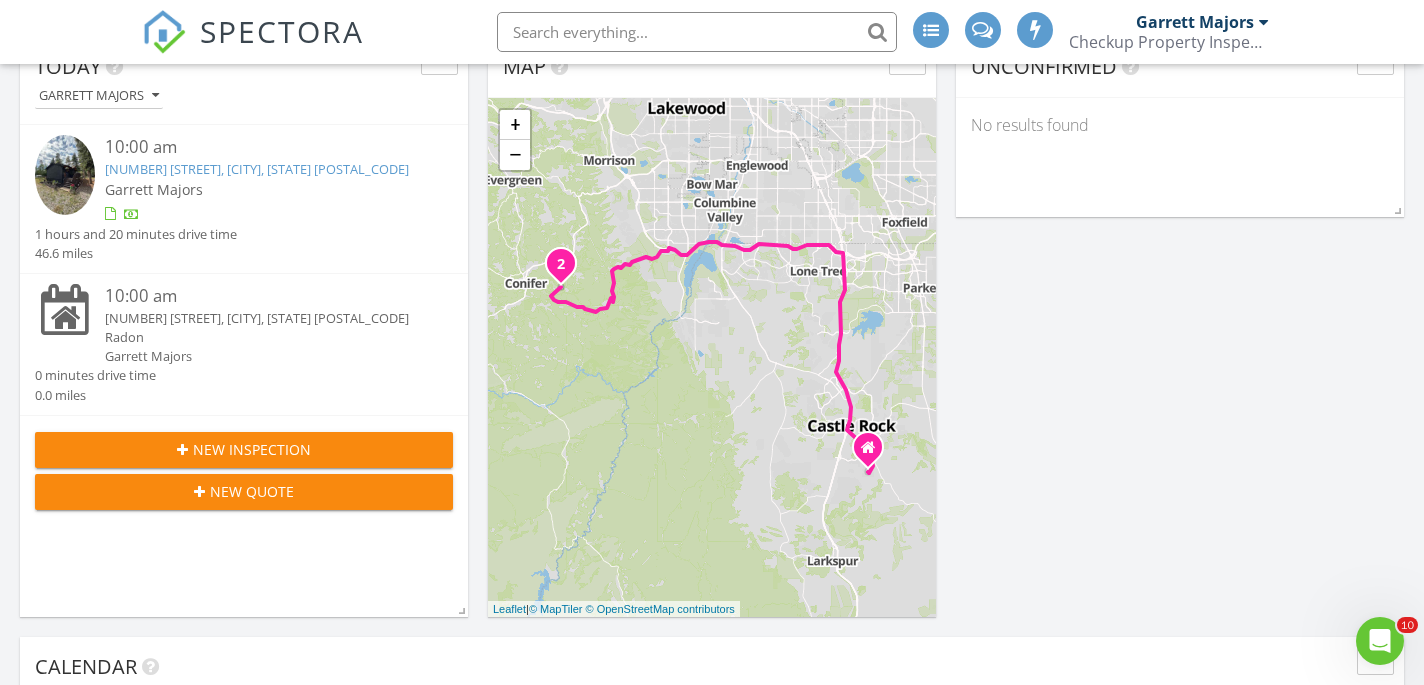 click on "New Inspection" at bounding box center [252, 449] 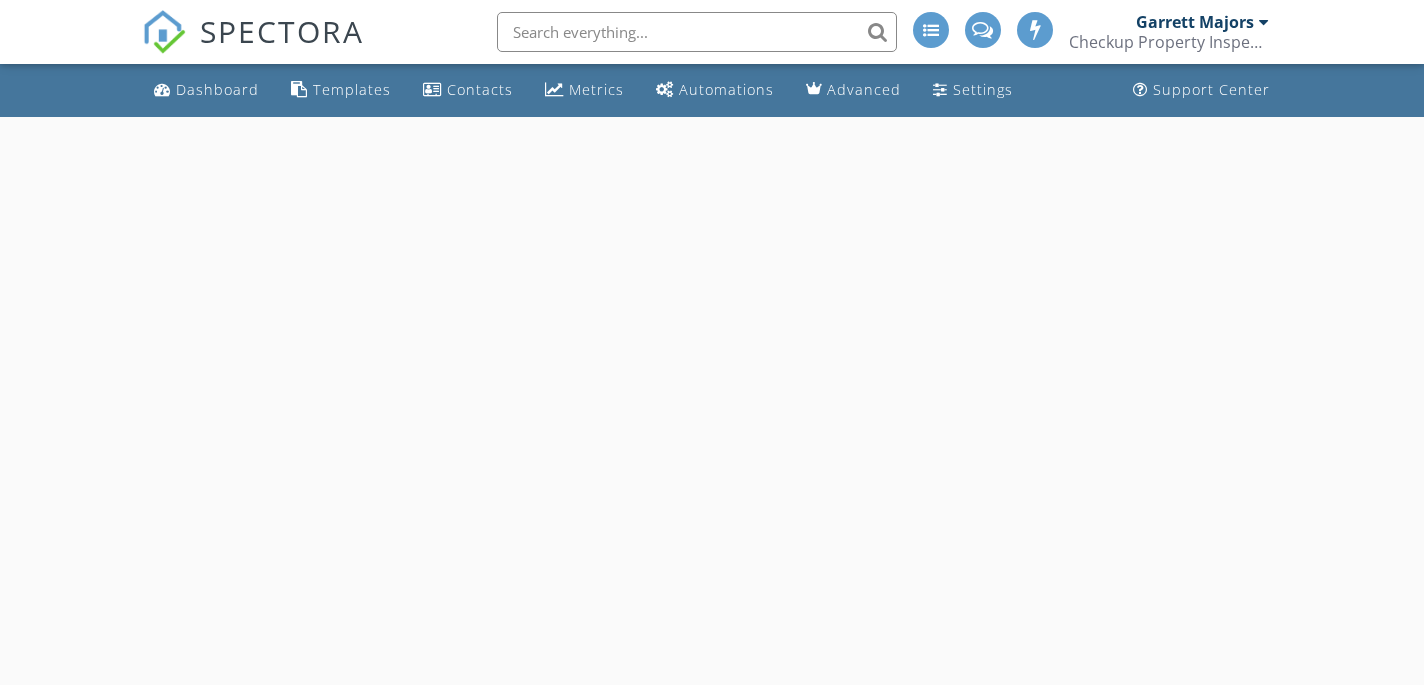 scroll, scrollTop: 0, scrollLeft: 0, axis: both 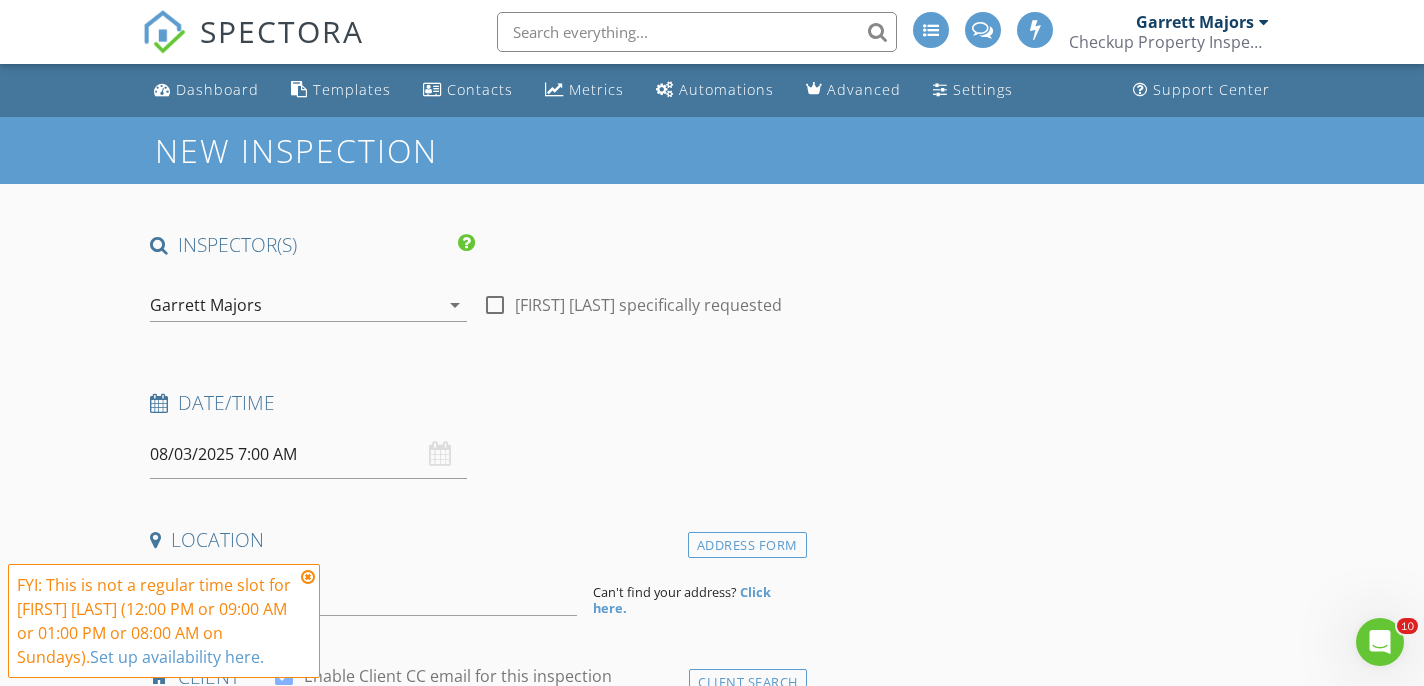 click at bounding box center (495, 305) 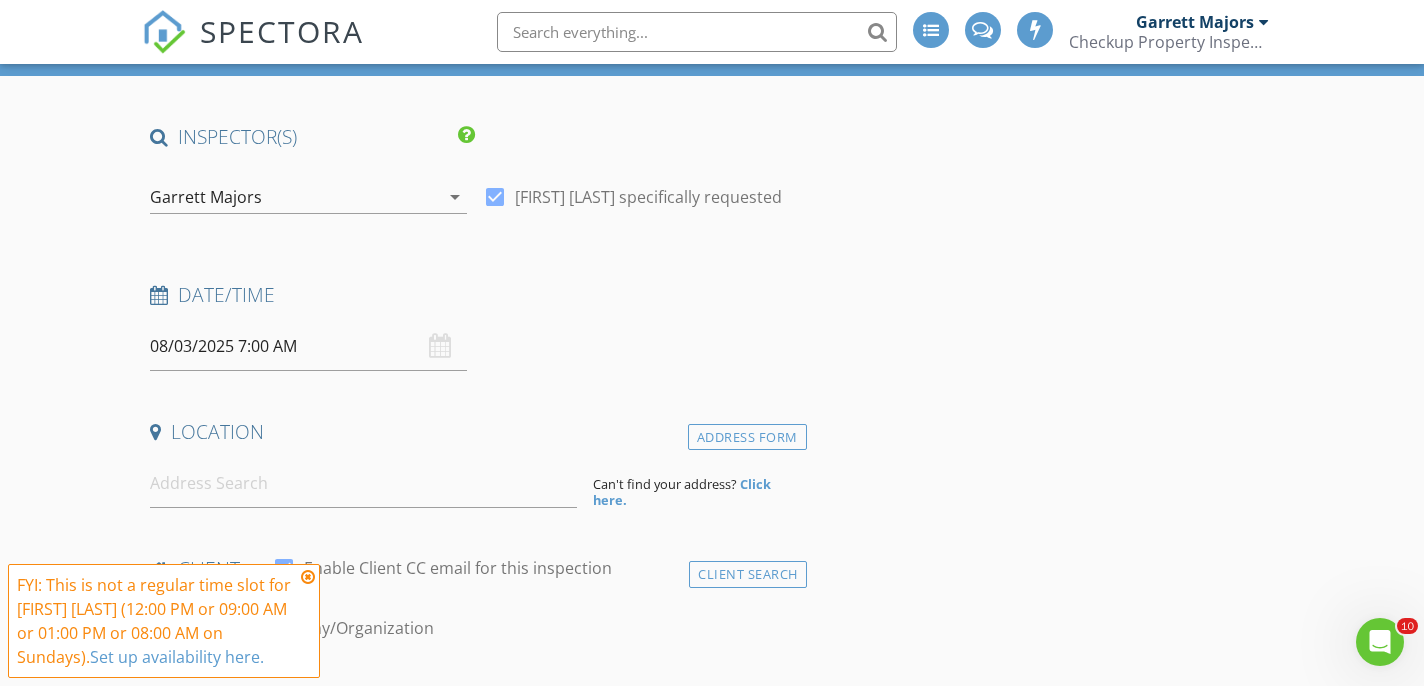 scroll, scrollTop: 109, scrollLeft: 0, axis: vertical 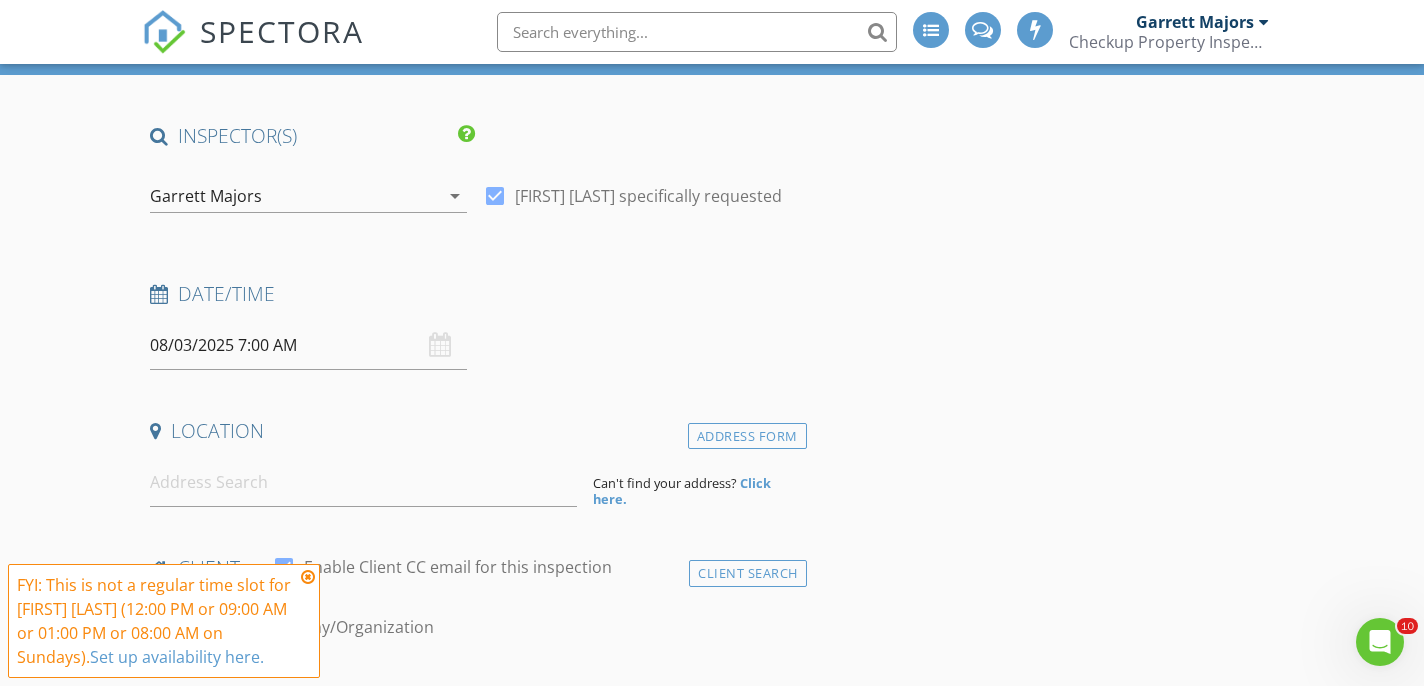 click on "08/03/2025 7:00 AM" at bounding box center [308, 345] 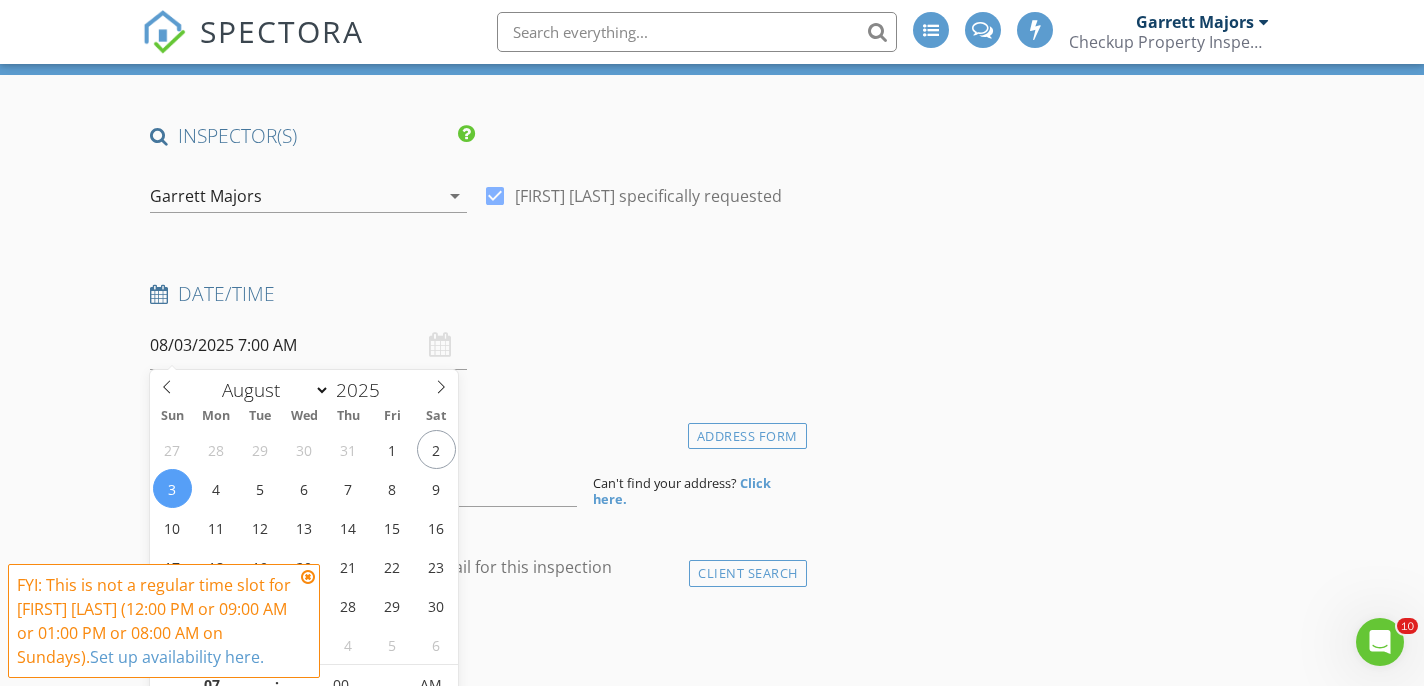 click at bounding box center [308, 577] 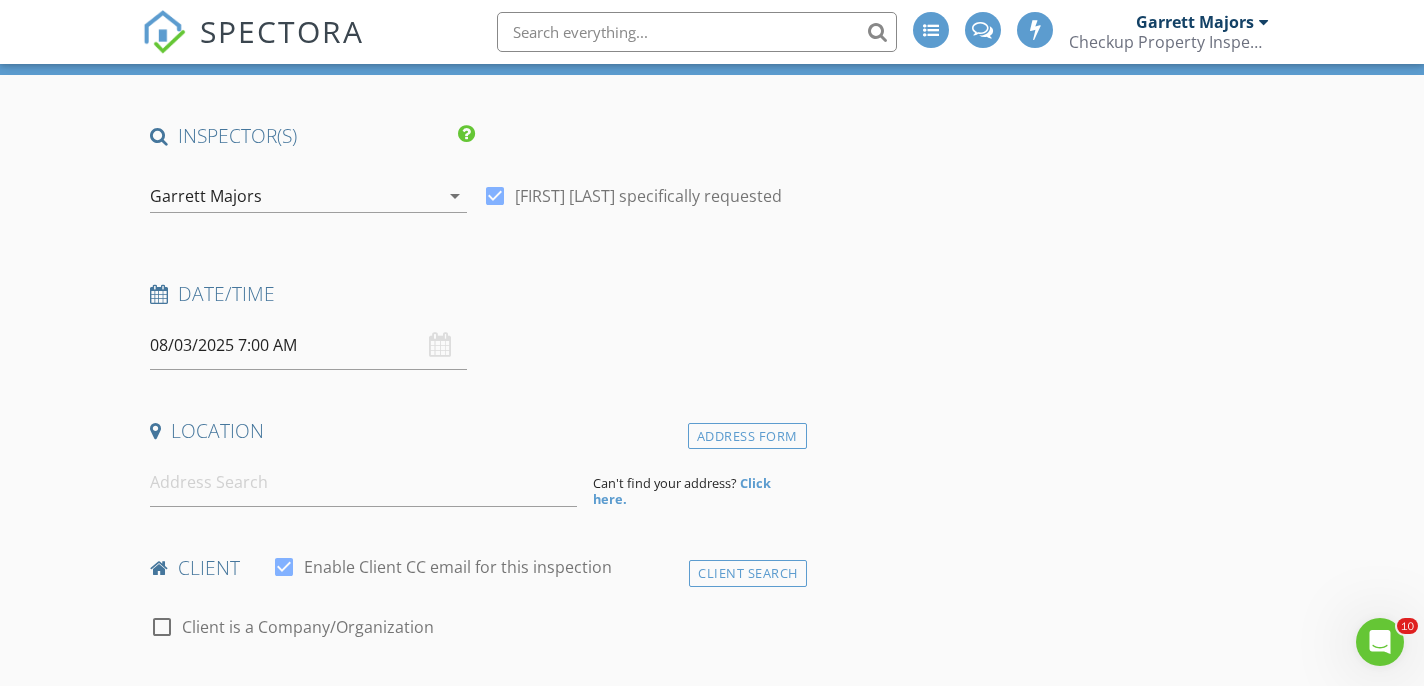 click on "08/03/2025 7:00 AM" at bounding box center (308, 345) 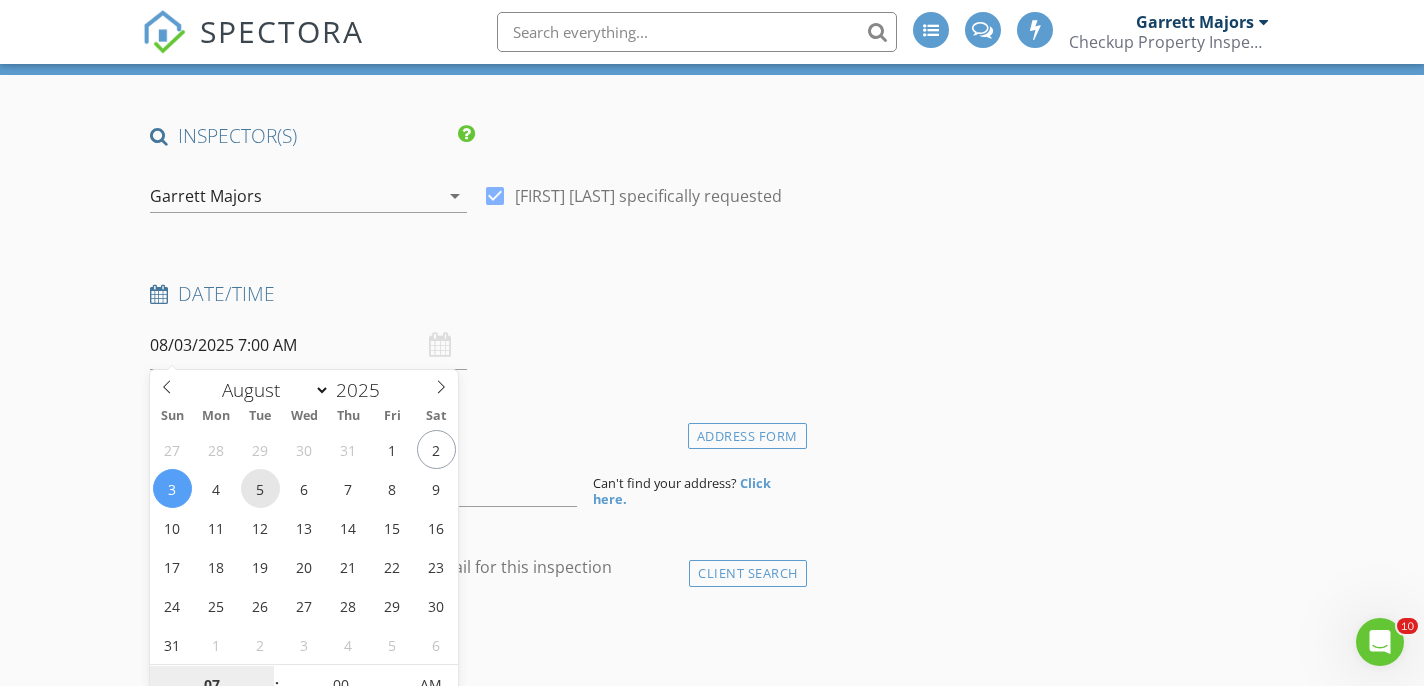 type on "08/05/2025 7:00 AM" 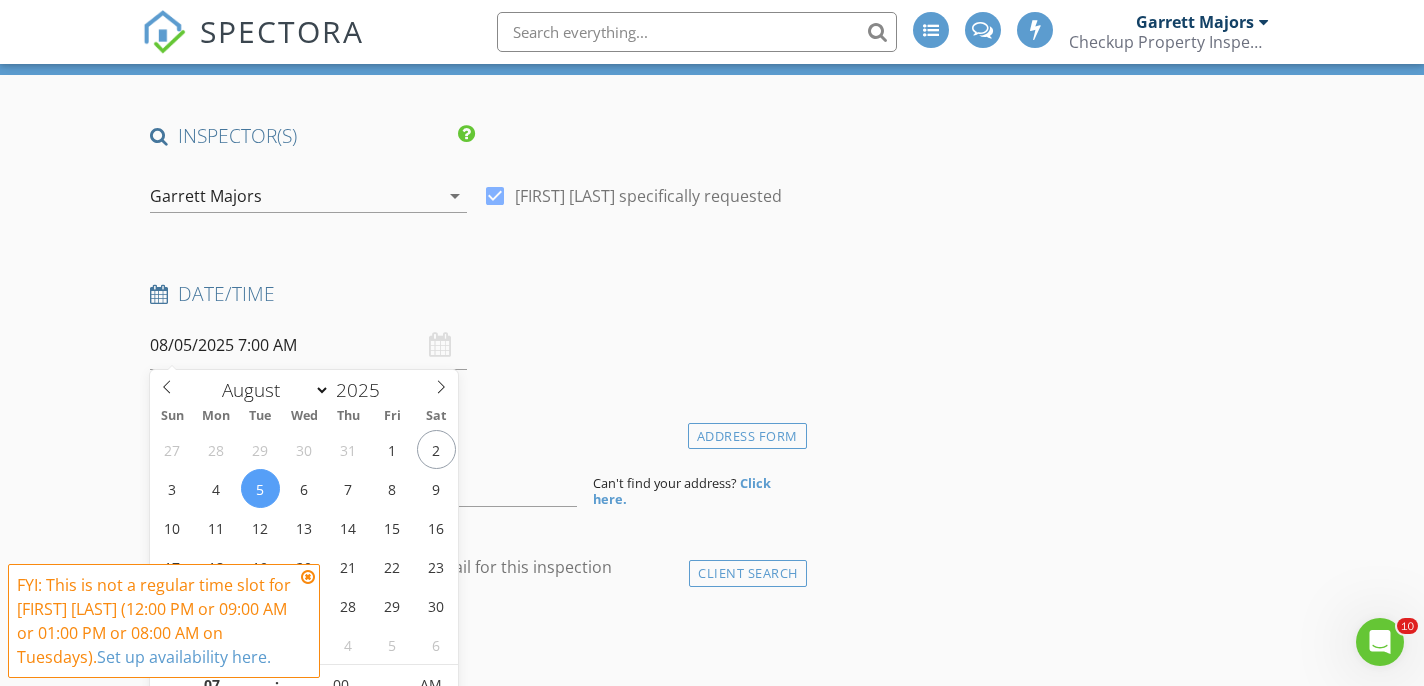 click at bounding box center (308, 577) 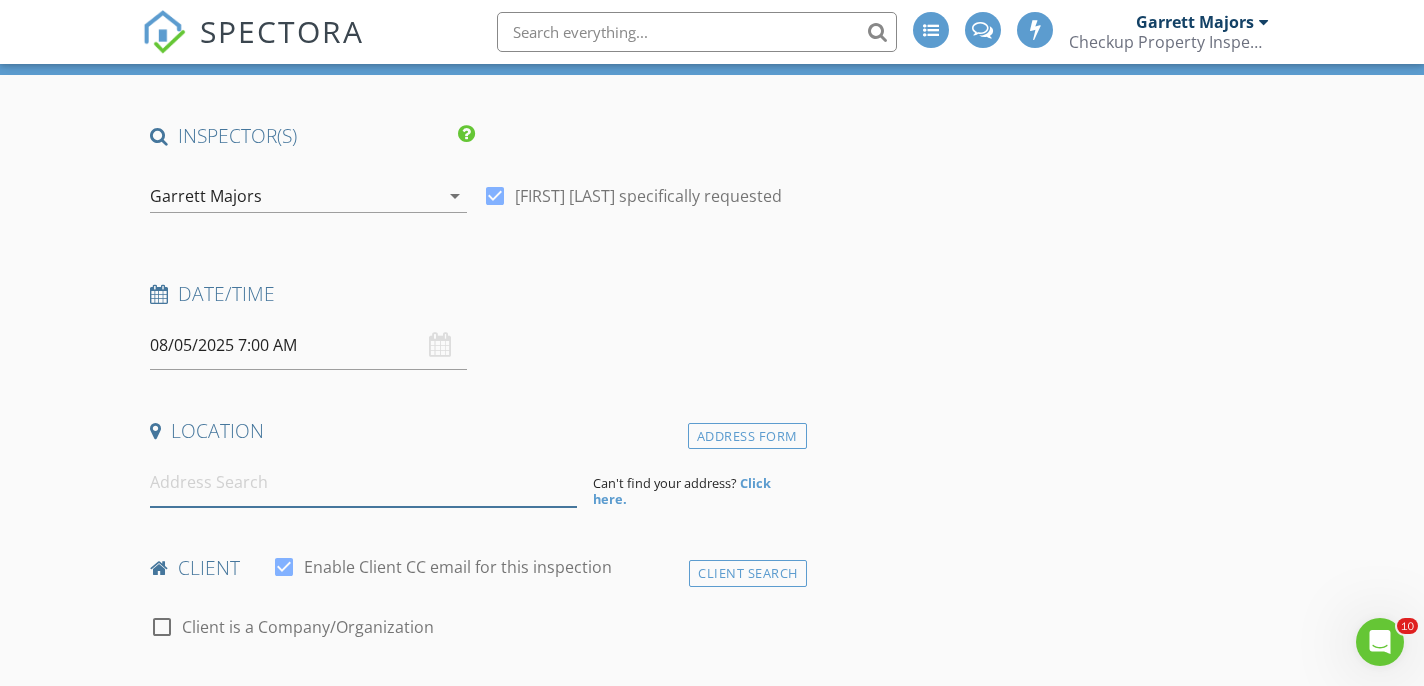 click at bounding box center [363, 482] 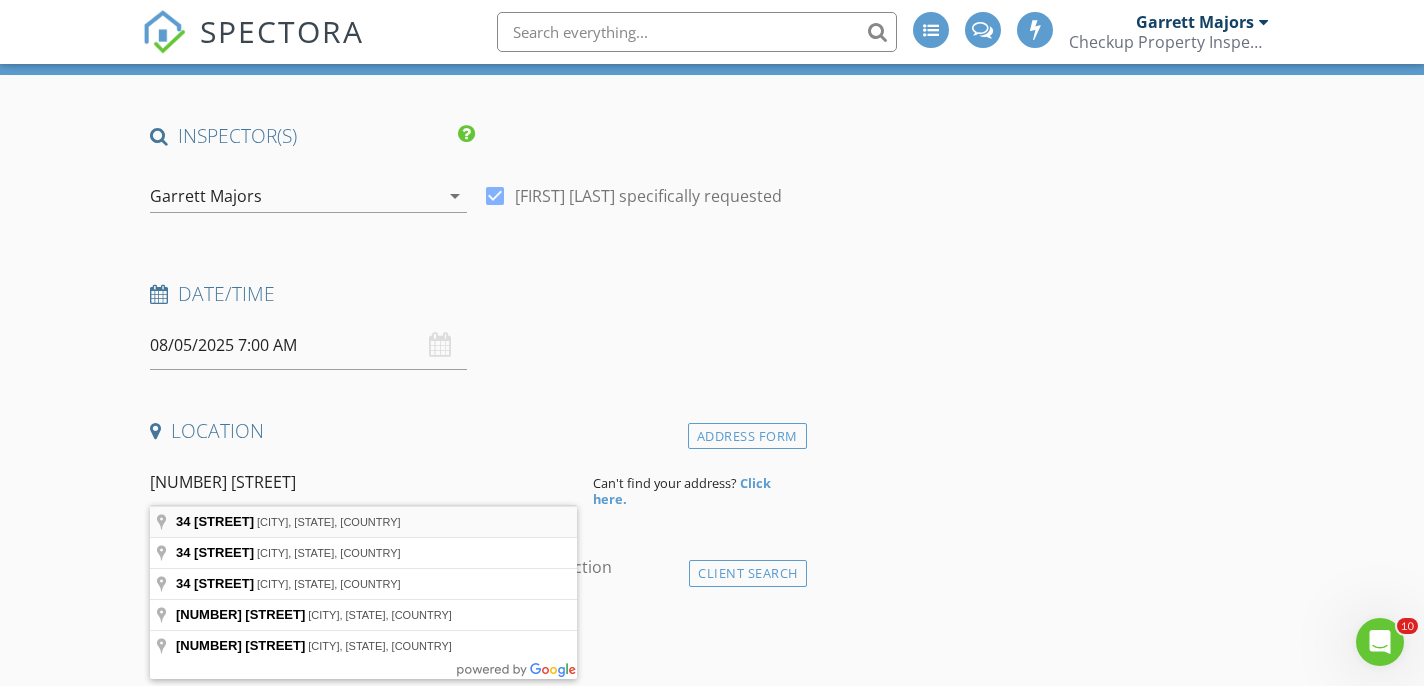 type on "34 Sutherland Ct, Littleton, CO, USA" 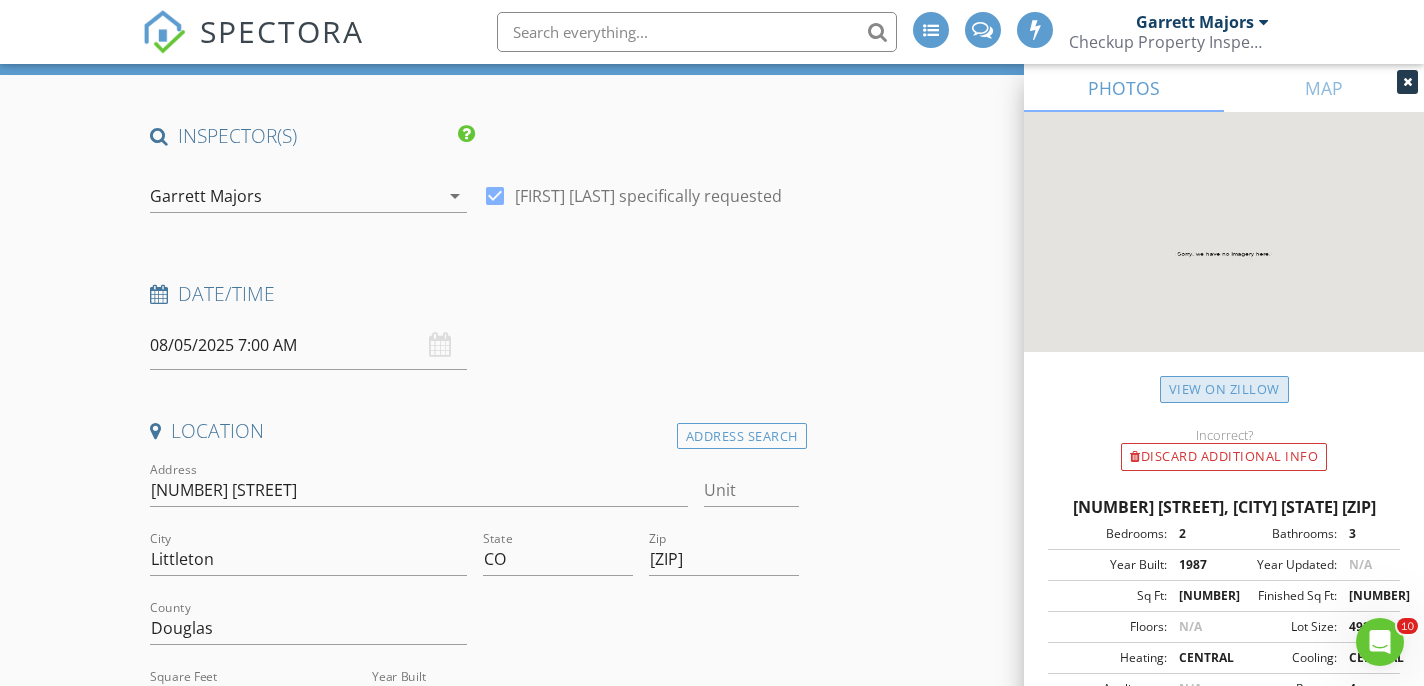 click on "View on Zillow" at bounding box center (1224, 389) 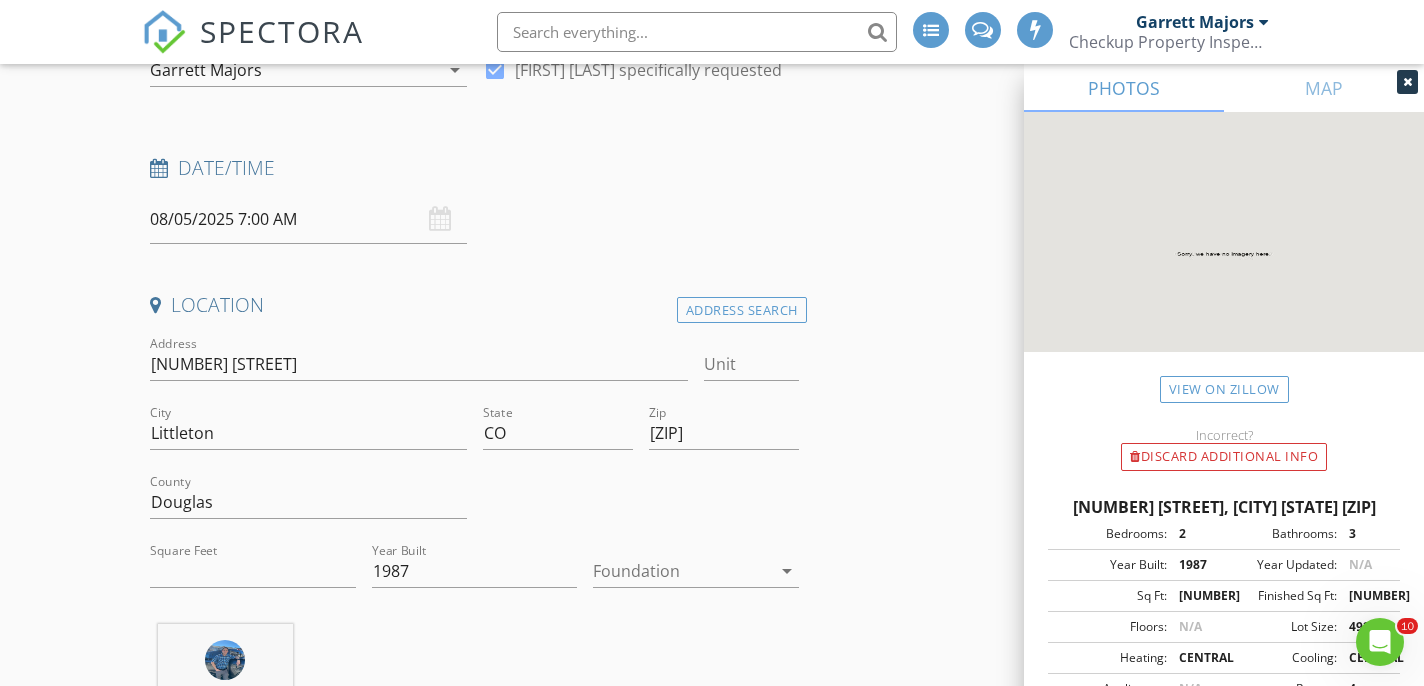 scroll, scrollTop: 237, scrollLeft: 0, axis: vertical 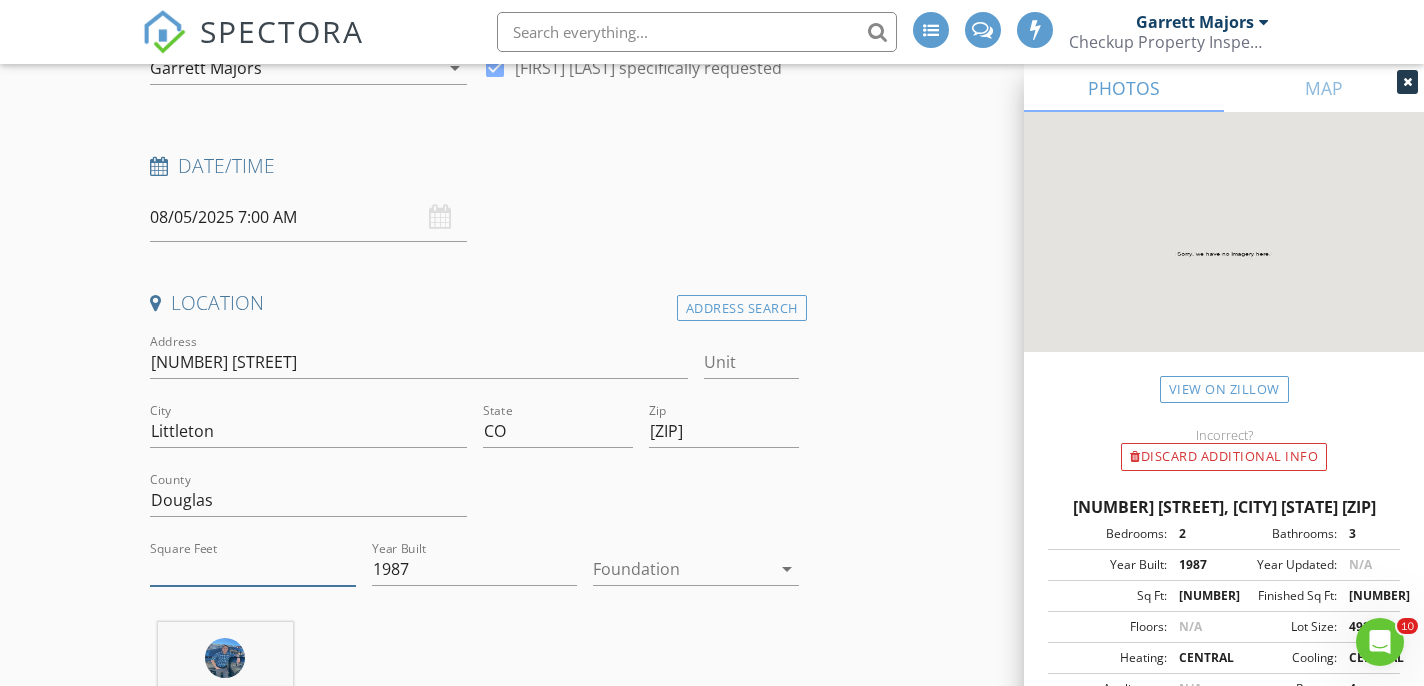 click on "2887" at bounding box center (253, 569) 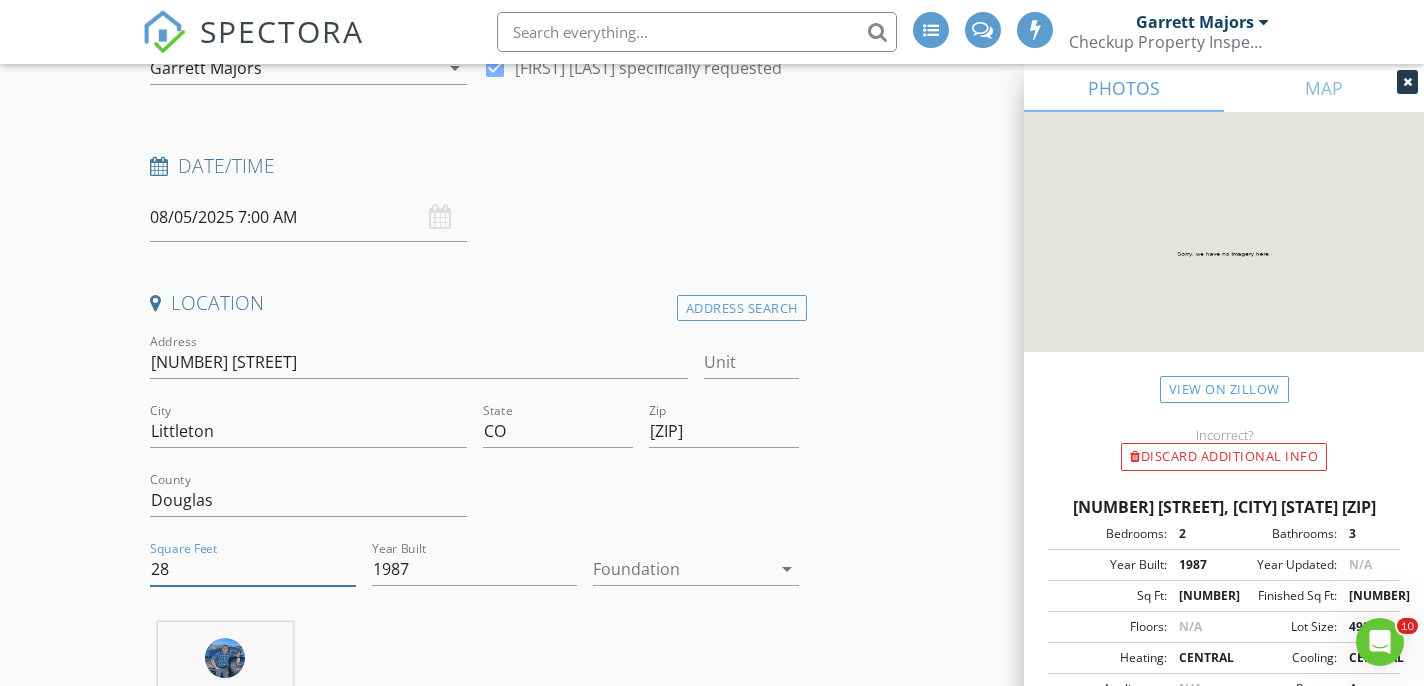 type on "2" 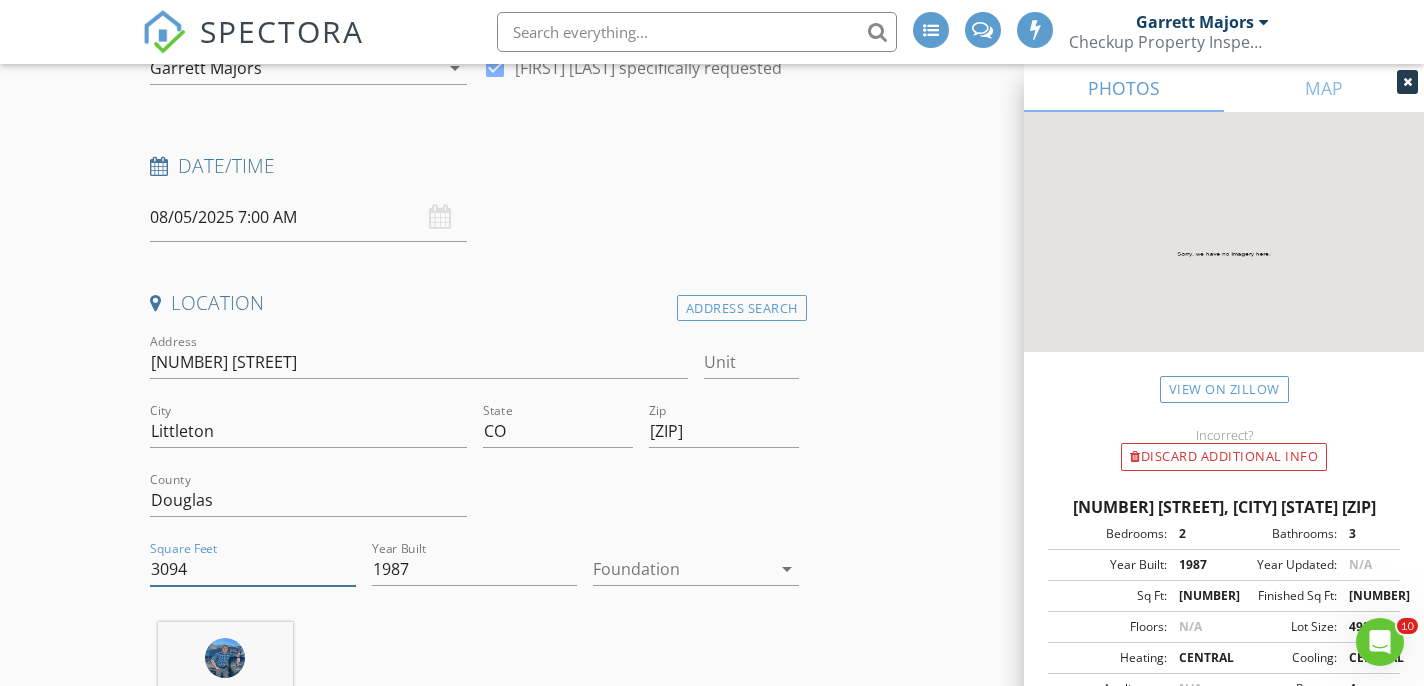 type on "3094" 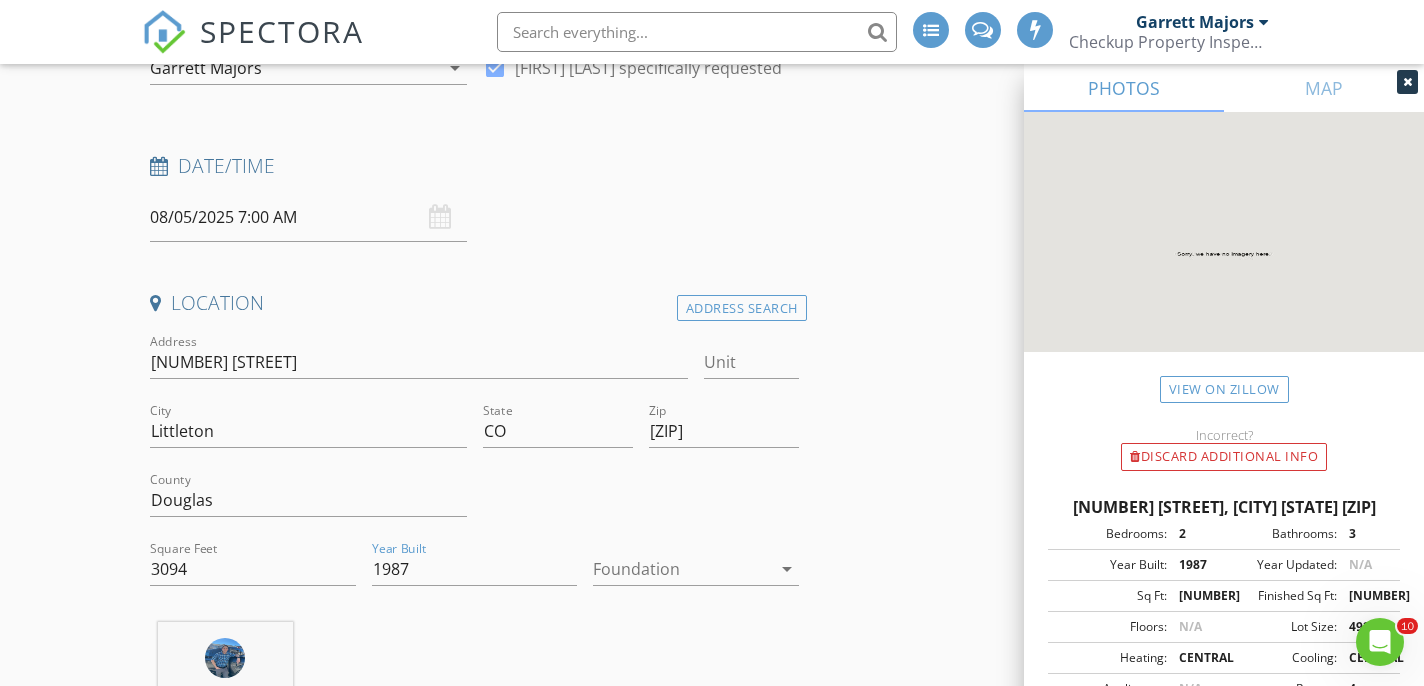 click at bounding box center [682, 569] 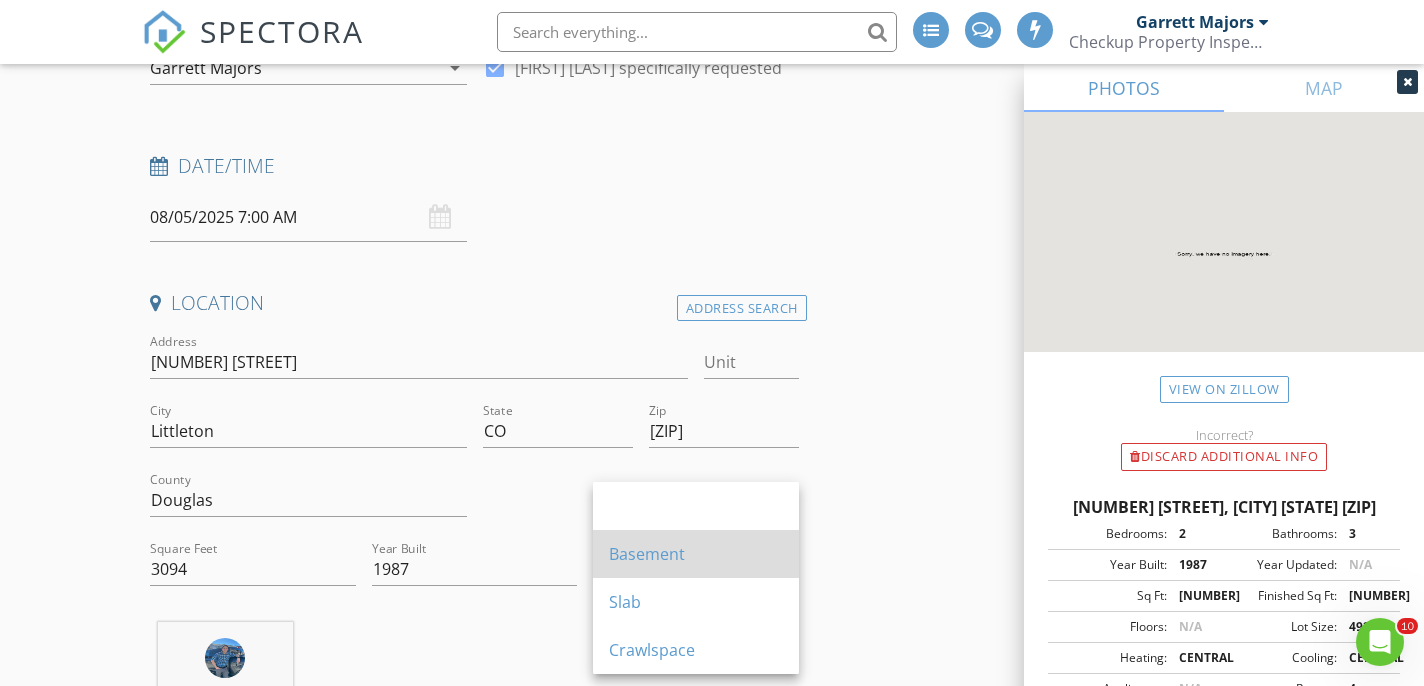click on "Basement" at bounding box center (696, 554) 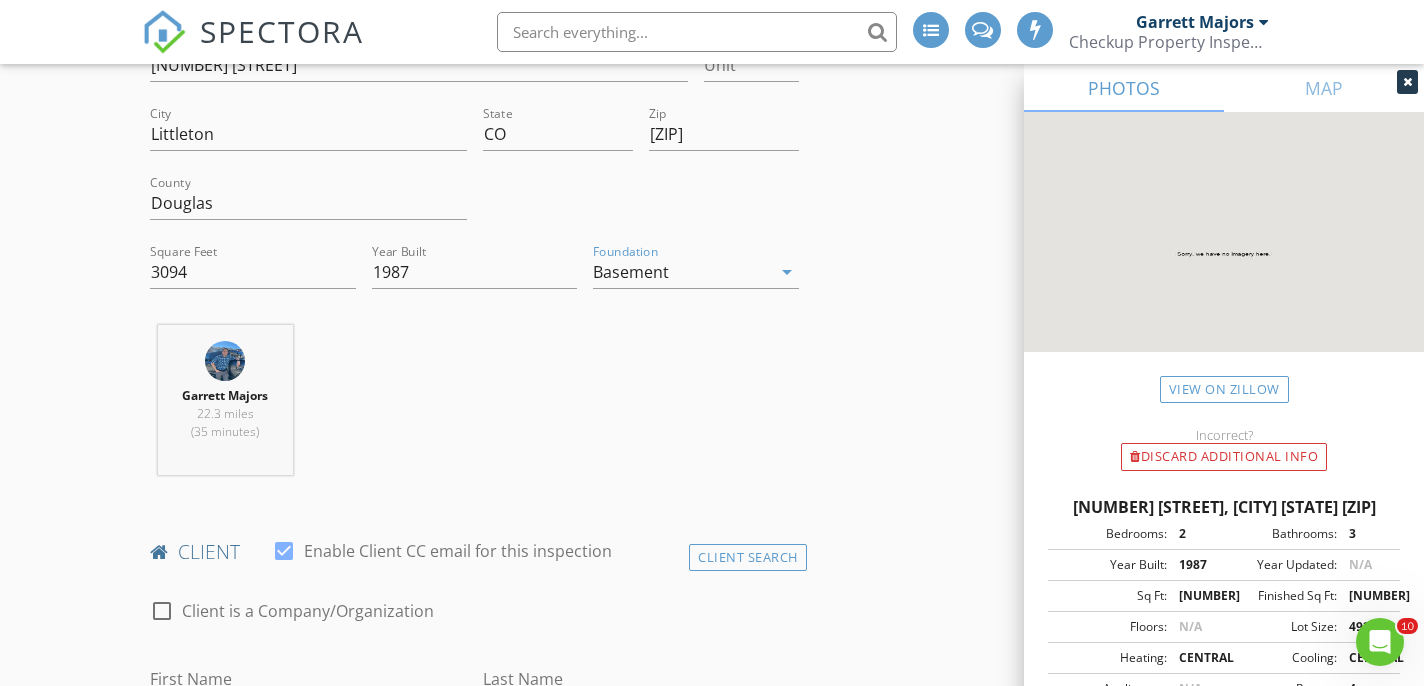 scroll, scrollTop: 740, scrollLeft: 0, axis: vertical 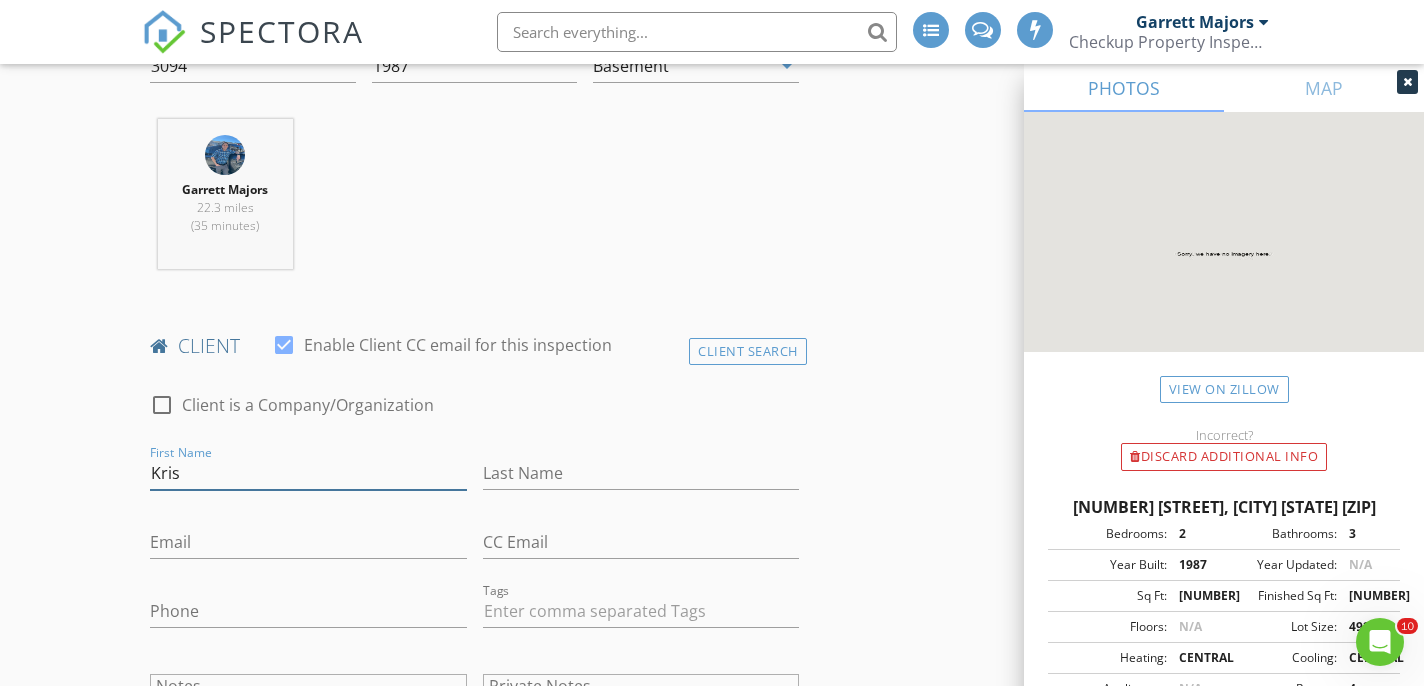 type on "Kris" 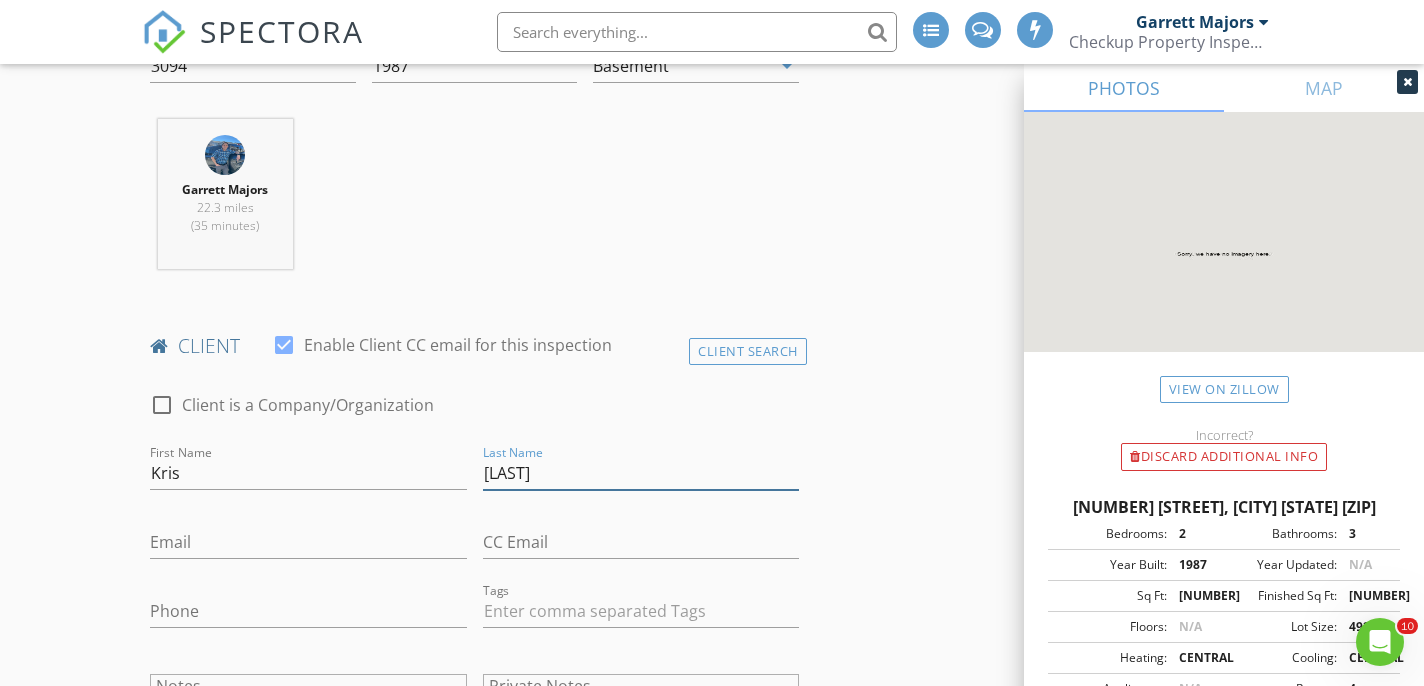 type on "Carraway" 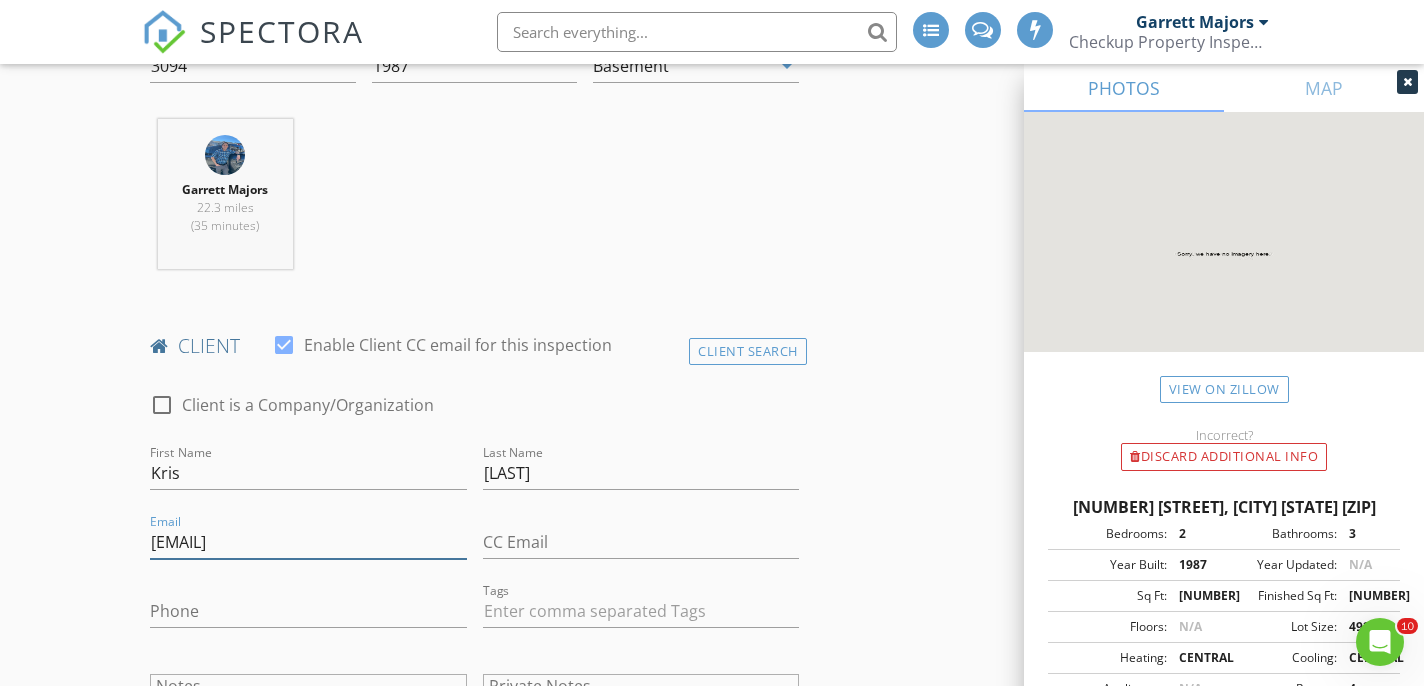 type on "kriscarraway19@gmail.com" 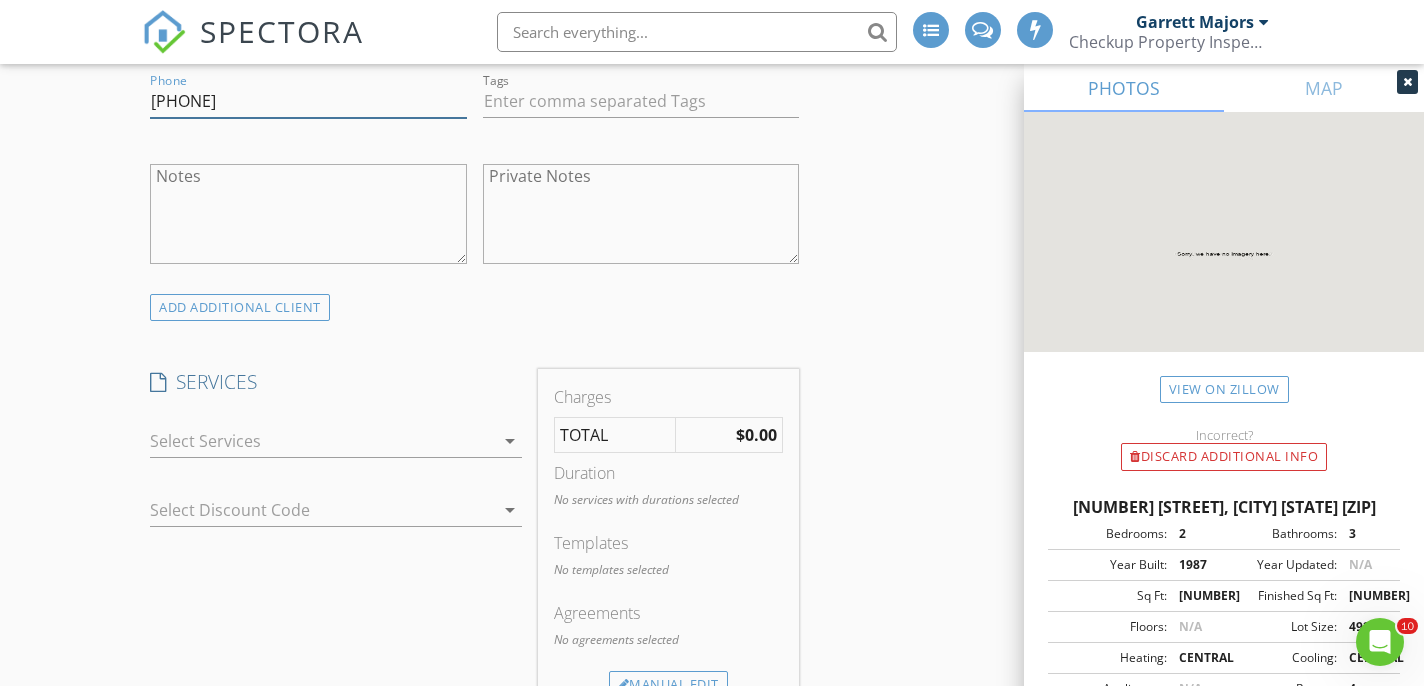 scroll, scrollTop: 1251, scrollLeft: 0, axis: vertical 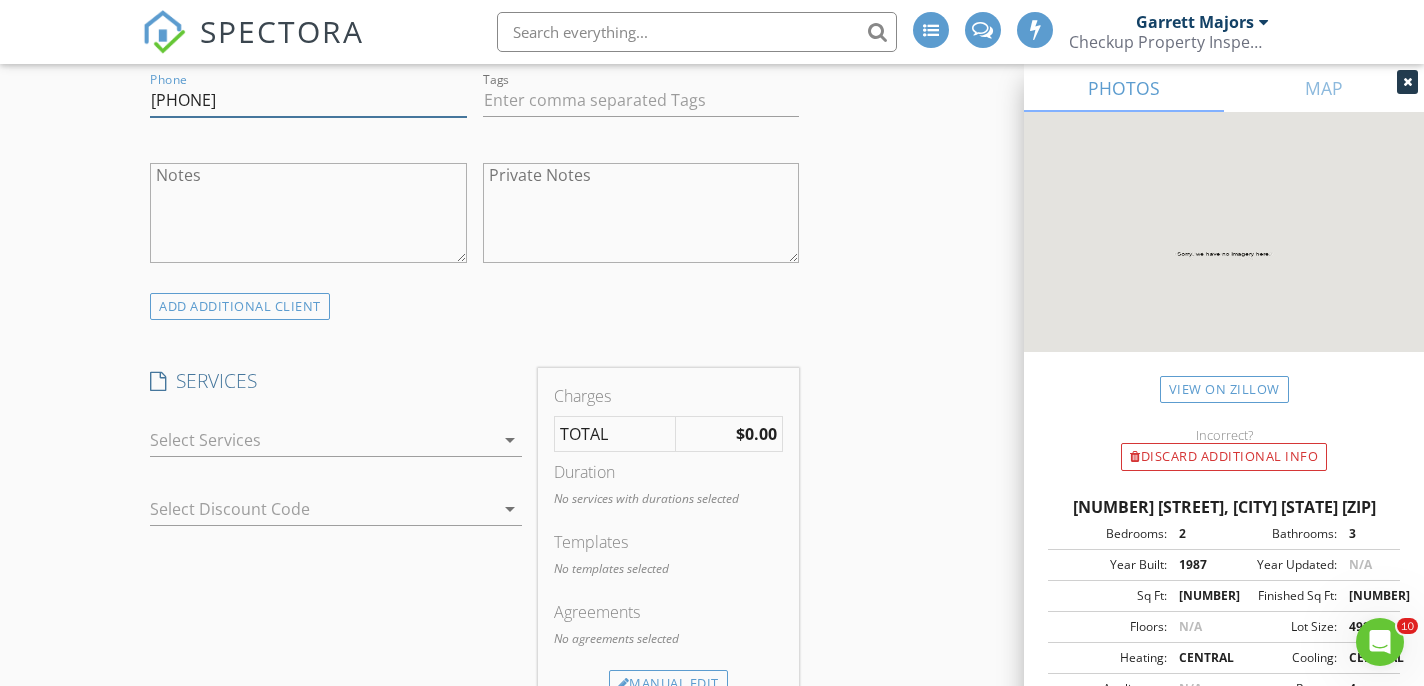 type on "818-429-5305" 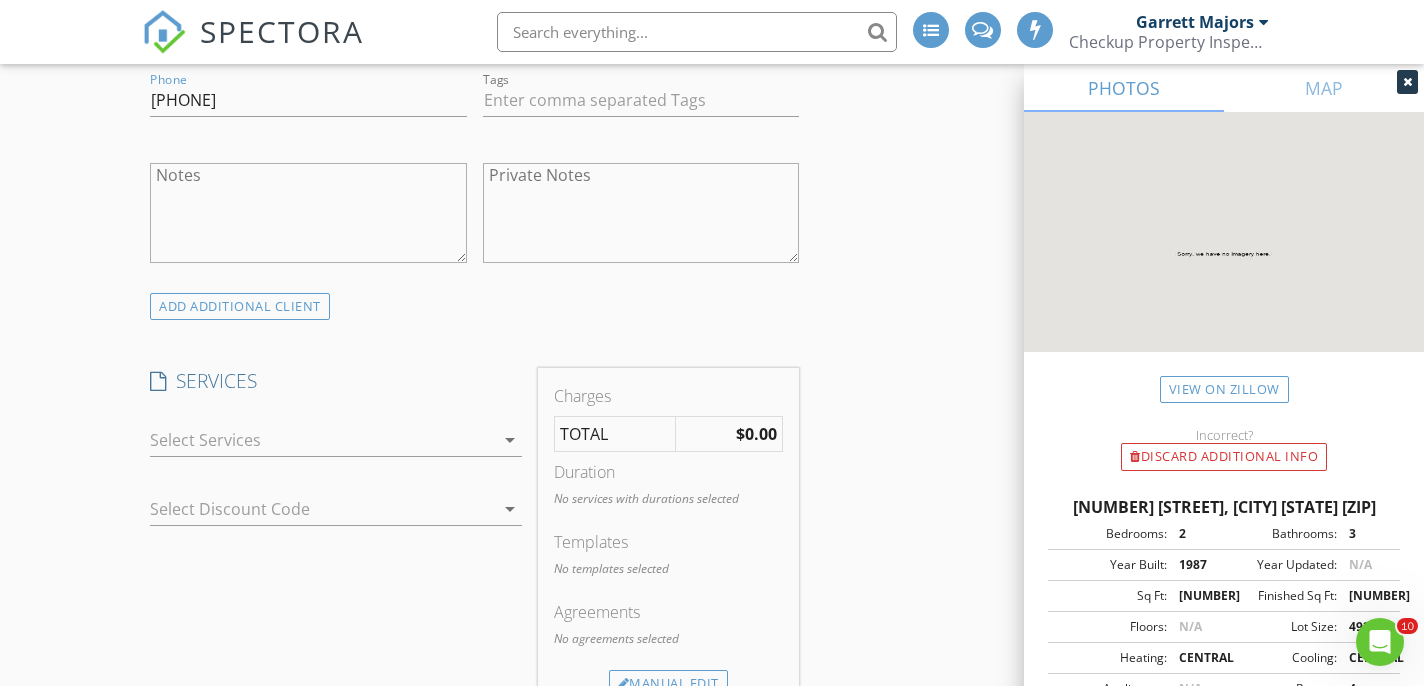 click at bounding box center [322, 440] 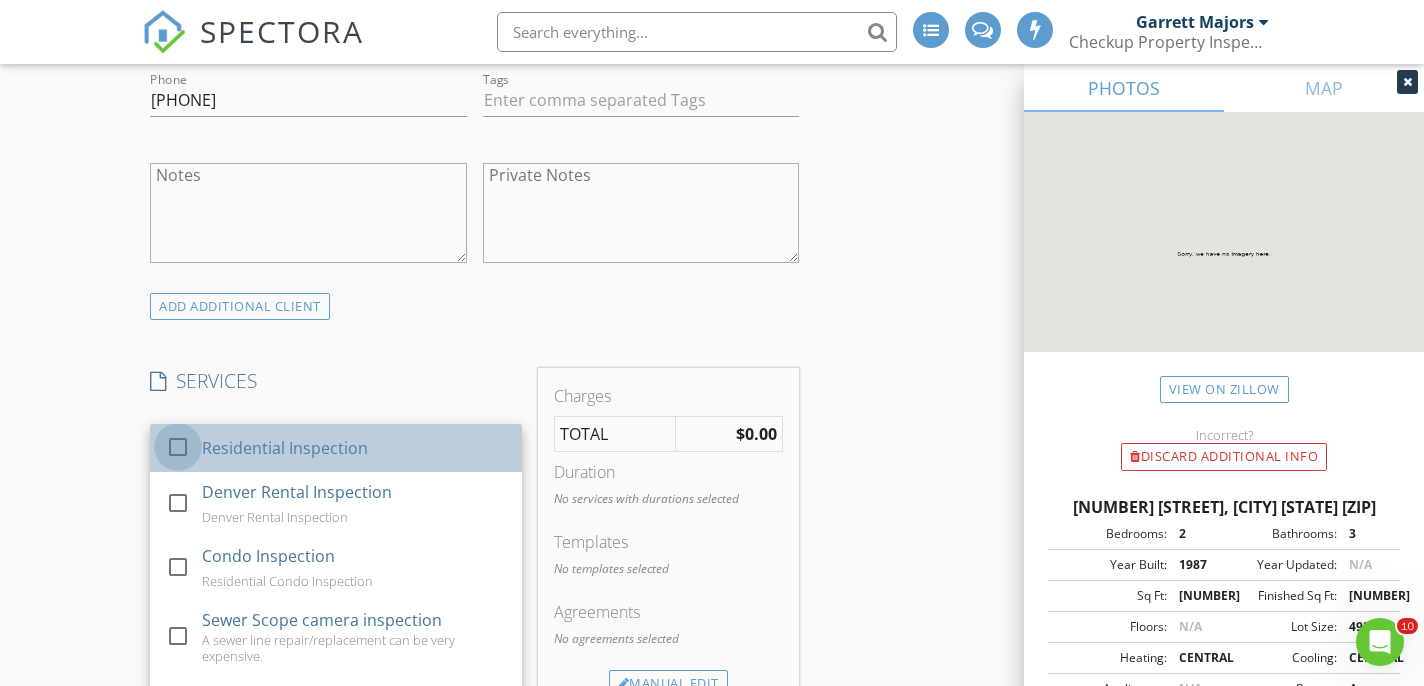 click at bounding box center (178, 447) 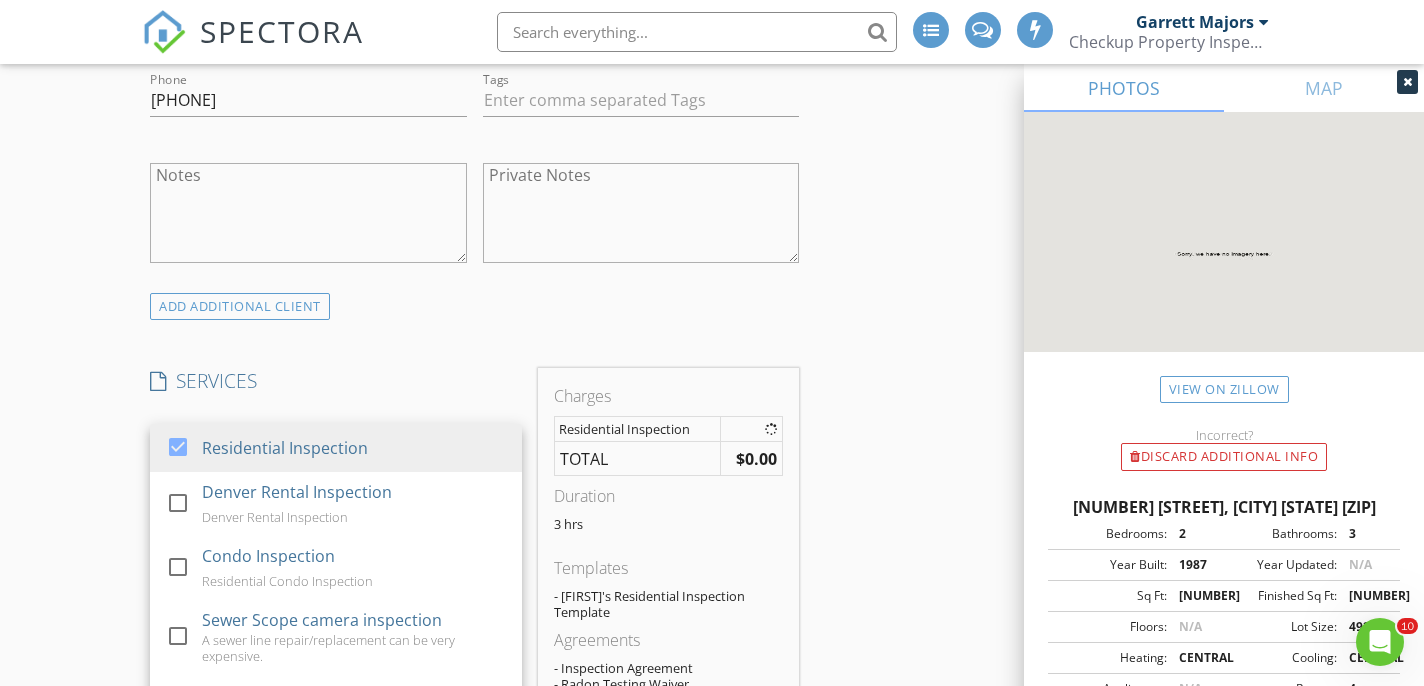 click on "New Inspection
INSPECTOR(S)
check_box   Garrett Majors   PRIMARY   check_box_outline_blank   Ryan Abbott     Garrett Majors arrow_drop_down   check_box Garrett Majors specifically requested
Date/Time
08/05/2025 7:00 AM
Location
Address Search       Address 34 Sutherland Ct   Unit   City Littleton   State CO   Zip 80130   County Douglas     Square Feet 3094   Year Built 1987   Foundation Basement arrow_drop_down     Garrett Majors     22.3 miles     (35 minutes)
client
check_box Enable Client CC email for this inspection   Client Search     check_box_outline_blank Client is a Company/Organization     First Name Kris   Last Name Carraway   Email kriscarraway19@gmail.com   CC Email   Phone 818-429-5305         Tags         Notes   Private Notes
ADD ADDITIONAL client
check_box   Residential Inspection" at bounding box center [712, 968] 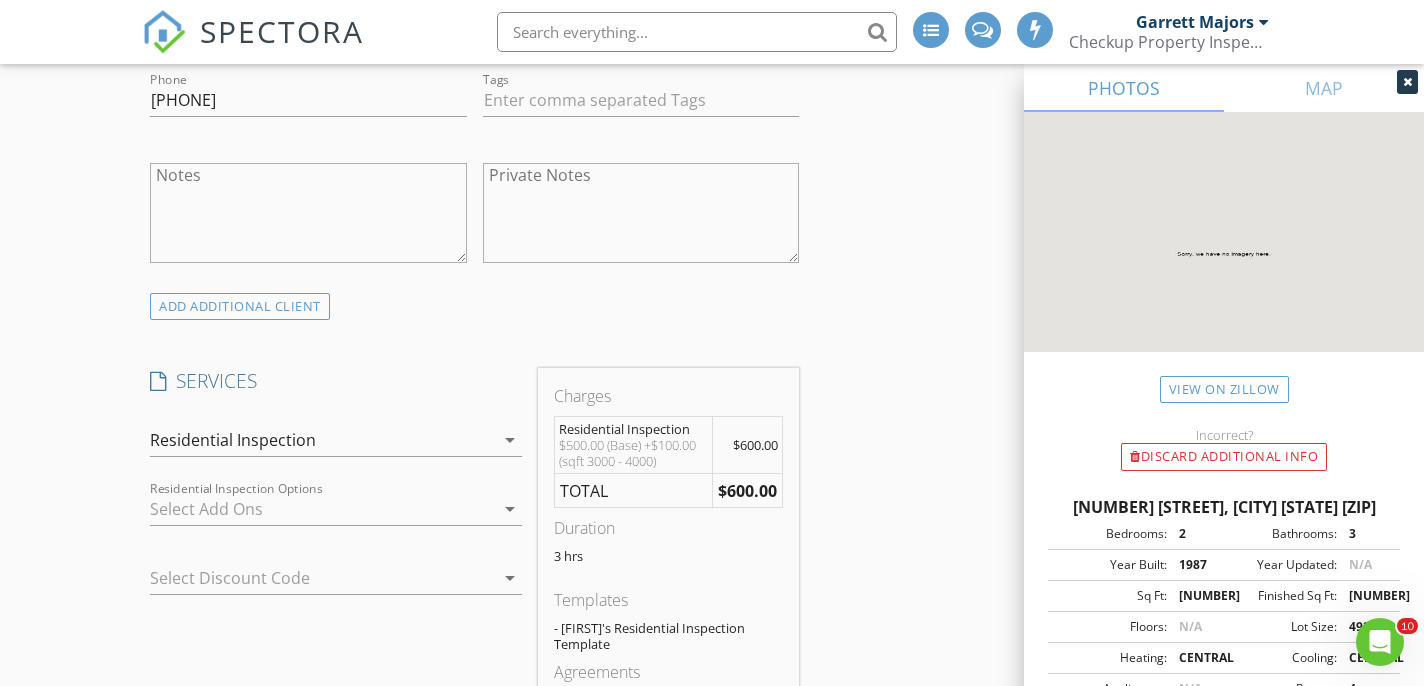 click at bounding box center (322, 509) 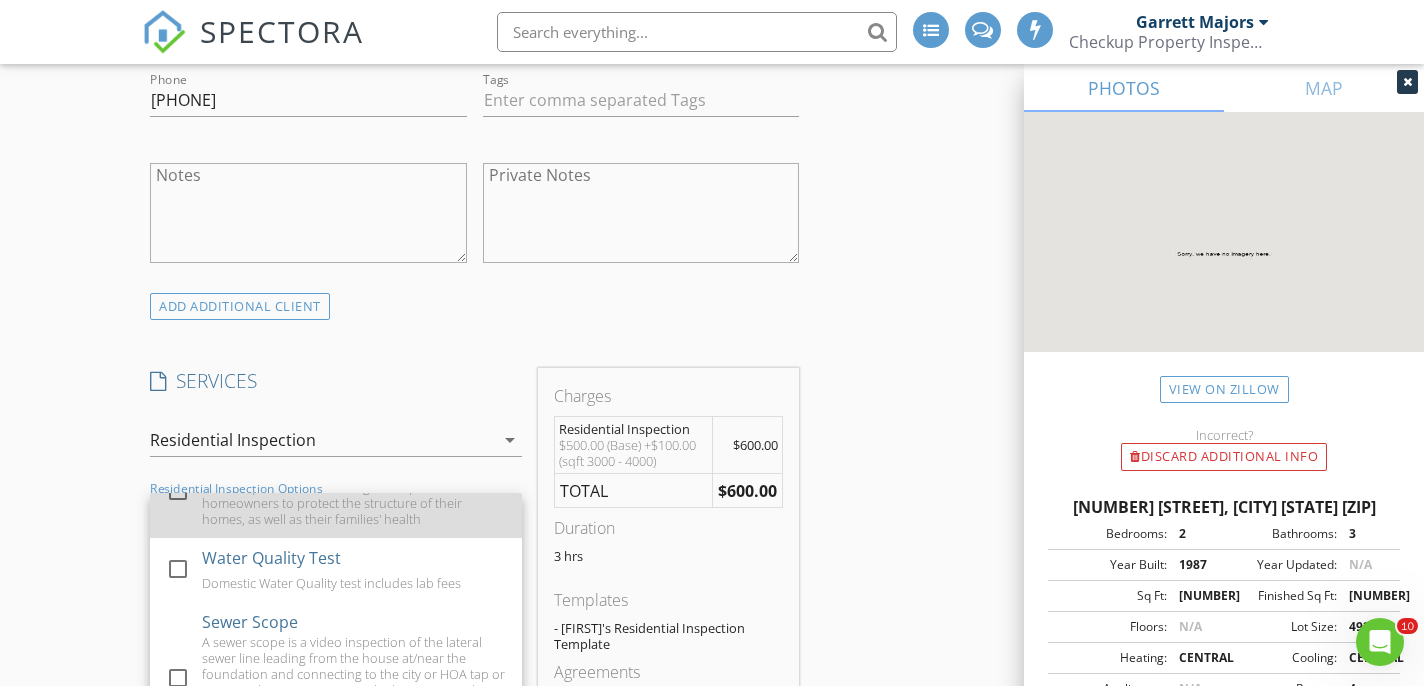 scroll, scrollTop: 120, scrollLeft: 0, axis: vertical 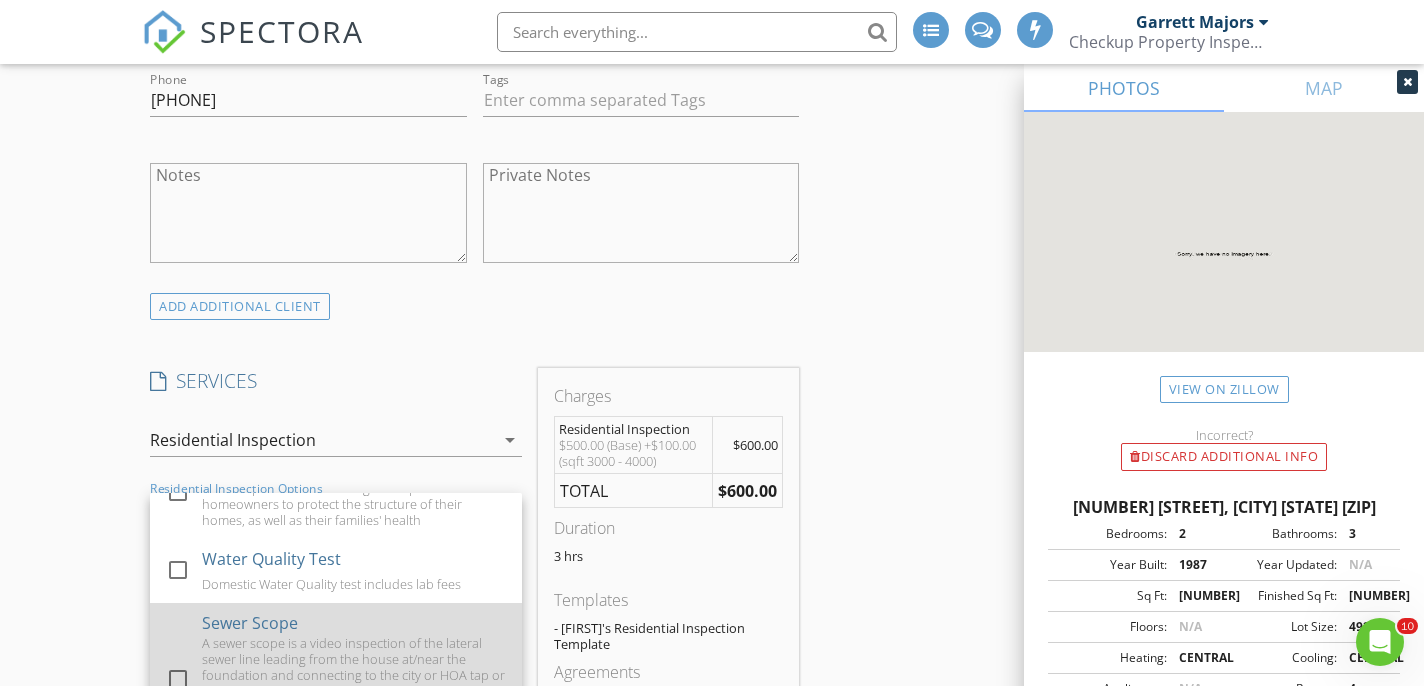 click on "check_box_outline_blank   Sewer Scope   A sewer scope is a video inspection of the lateral sewer line leading from the house at/near the foundation and connecting to the city or HOA tap or septic tank. ... Sewer-scoping the line can reveal blockages, damage to the pipe system, and other problems, which are vital for homeowners and home buyers to be aware of." at bounding box center [336, 680] 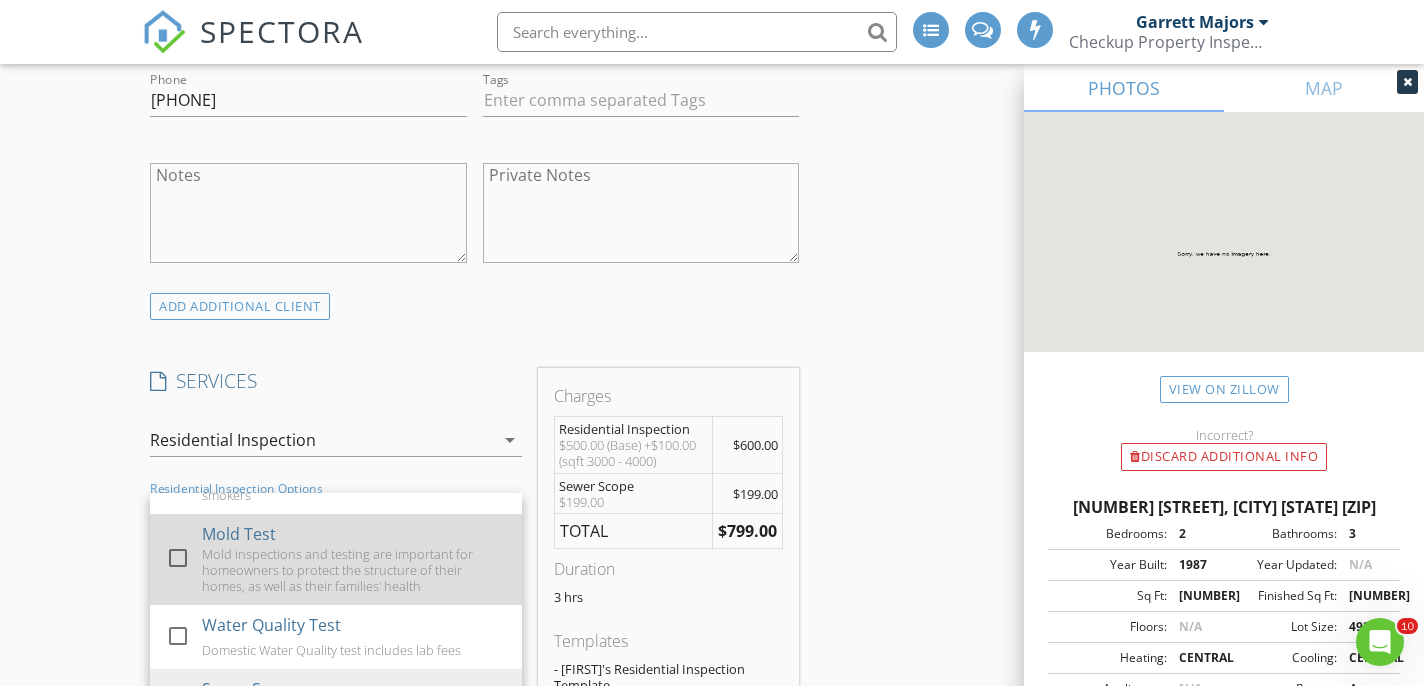 scroll, scrollTop: 0, scrollLeft: 0, axis: both 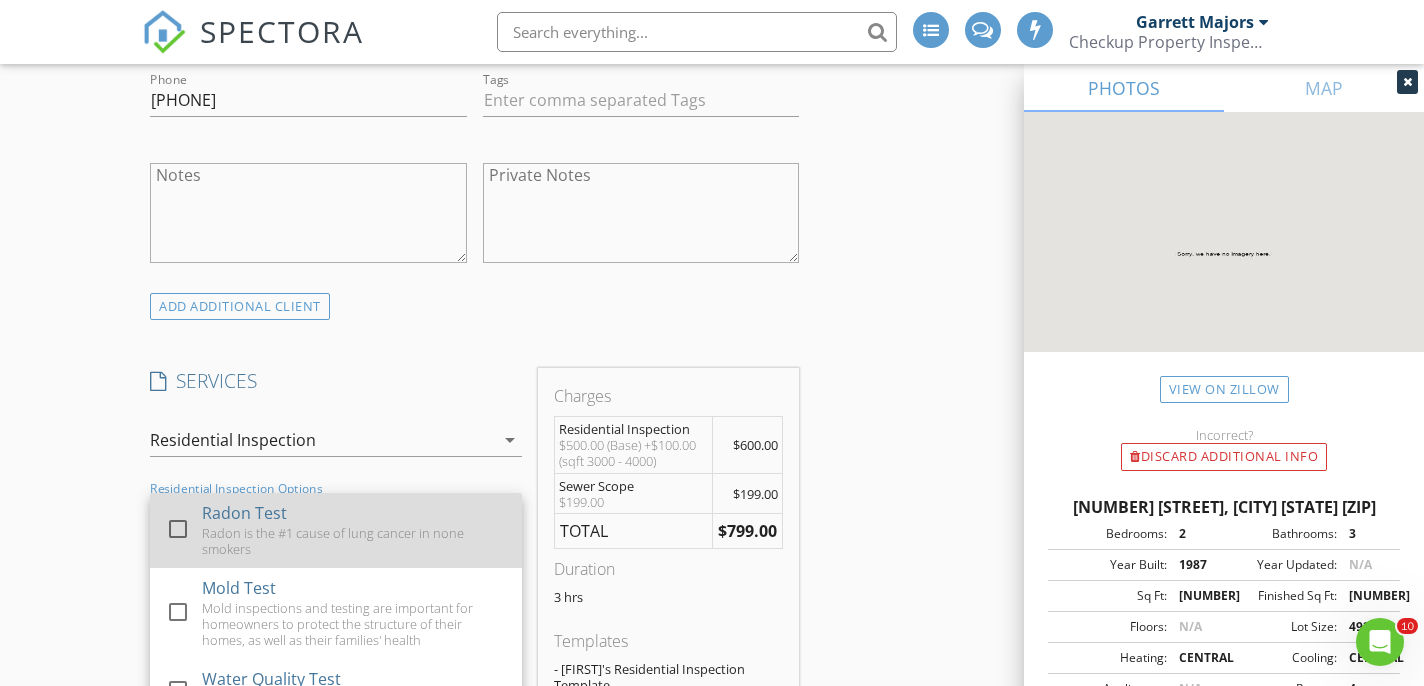 click at bounding box center [178, 529] 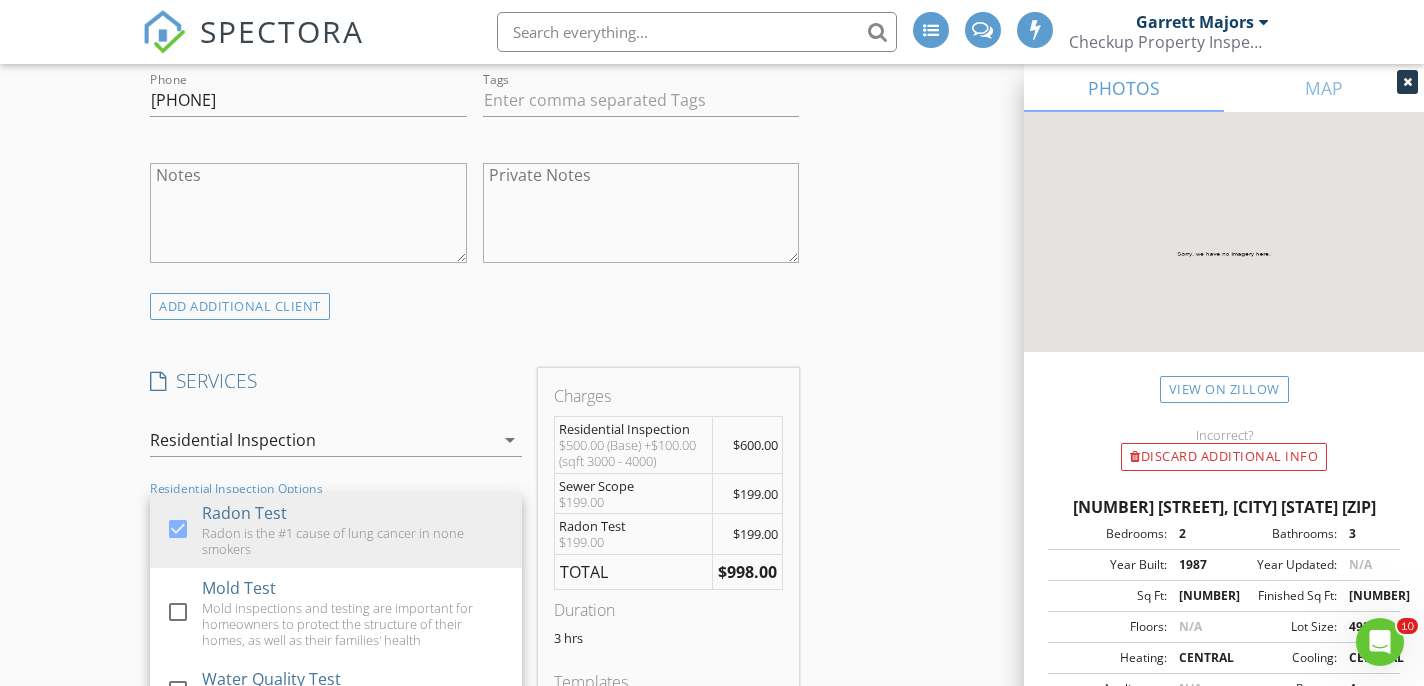click on "New Inspection
INSPECTOR(S)
check_box   Garrett Majors   PRIMARY   check_box_outline_blank   Ryan Abbott     Garrett Majors arrow_drop_down   check_box Garrett Majors specifically requested
Date/Time
08/05/2025 7:00 AM
Location
Address Search       Address 34 Sutherland Ct   Unit   City Littleton   State CO   Zip 80130   County Douglas     Square Feet 3094   Year Built 1987   Foundation Basement arrow_drop_down     Garrett Majors     22.3 miles     (35 minutes)
client
check_box Enable Client CC email for this inspection   Client Search     check_box_outline_blank Client is a Company/Organization     First Name Kris   Last Name Carraway   Email kriscarraway19@gmail.com   CC Email   Phone 818-429-5305         Tags         Notes   Private Notes
ADD ADDITIONAL client
check_box   Residential Inspection" at bounding box center (712, 1141) 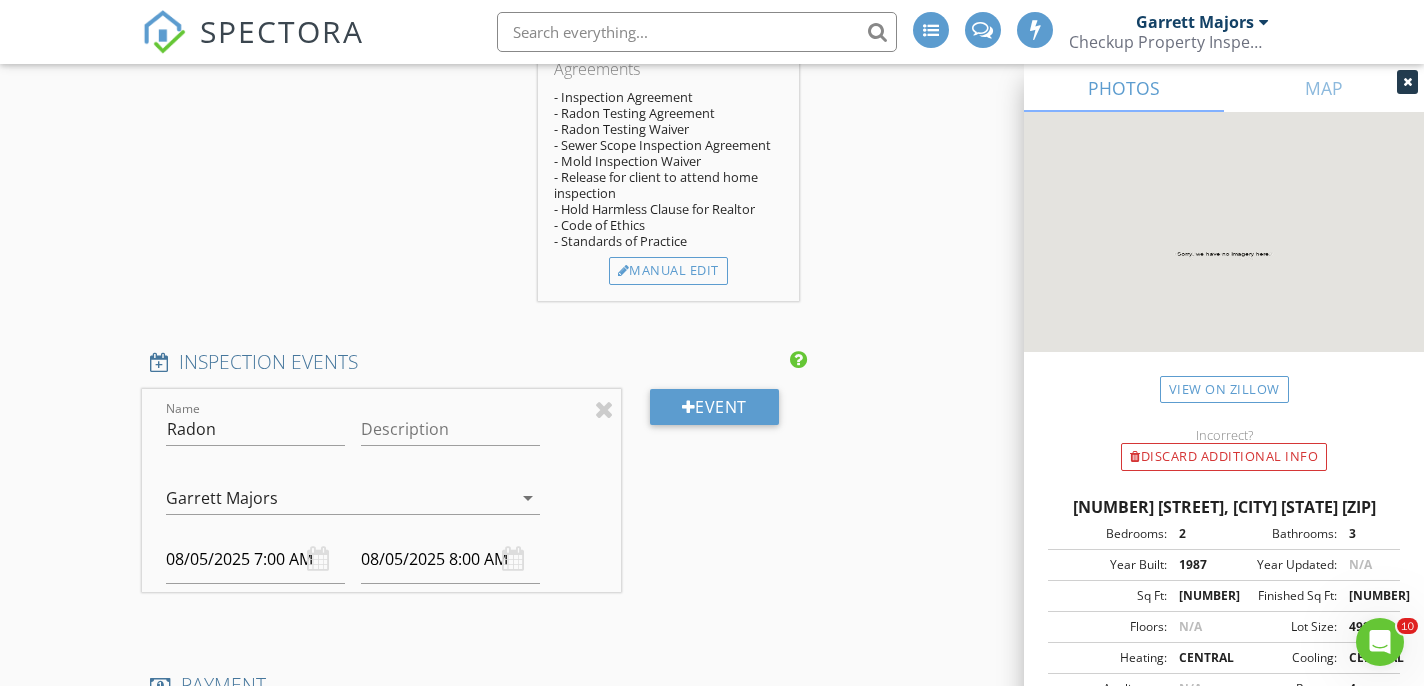 scroll, scrollTop: 1948, scrollLeft: 0, axis: vertical 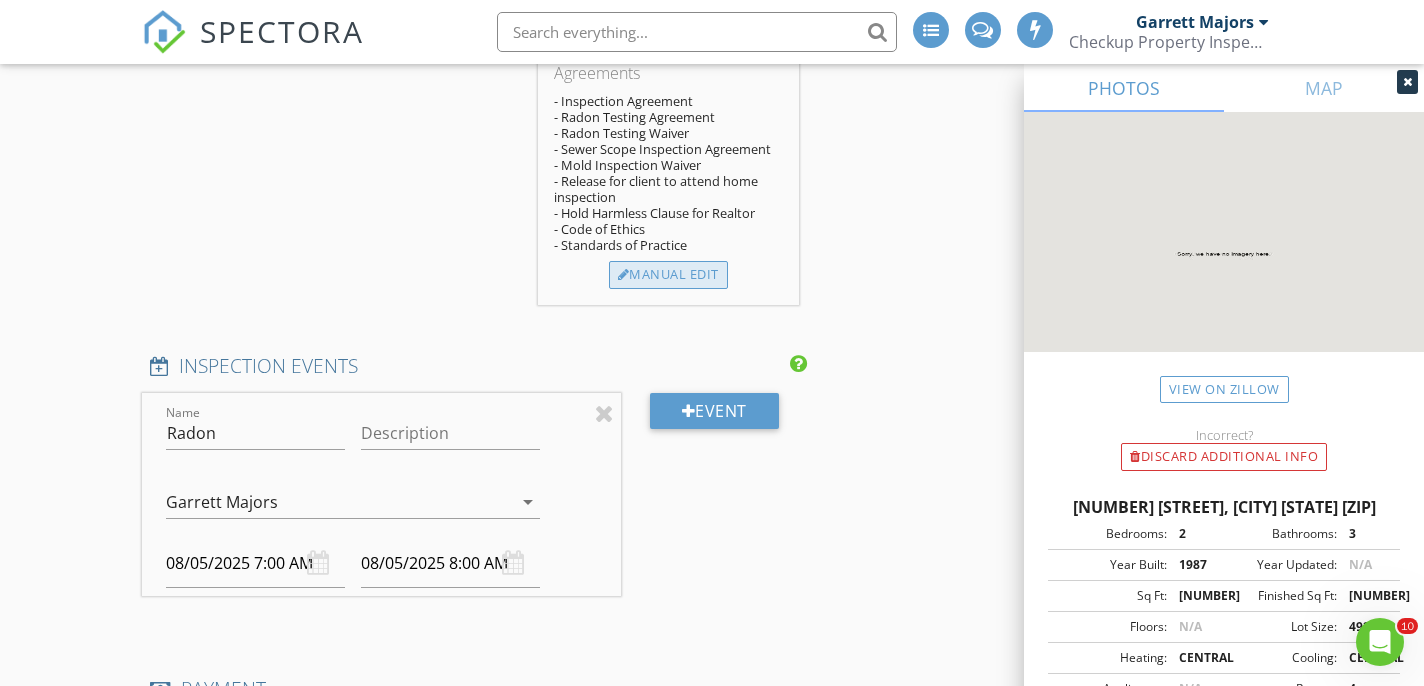 click on "Manual Edit" at bounding box center [668, 275] 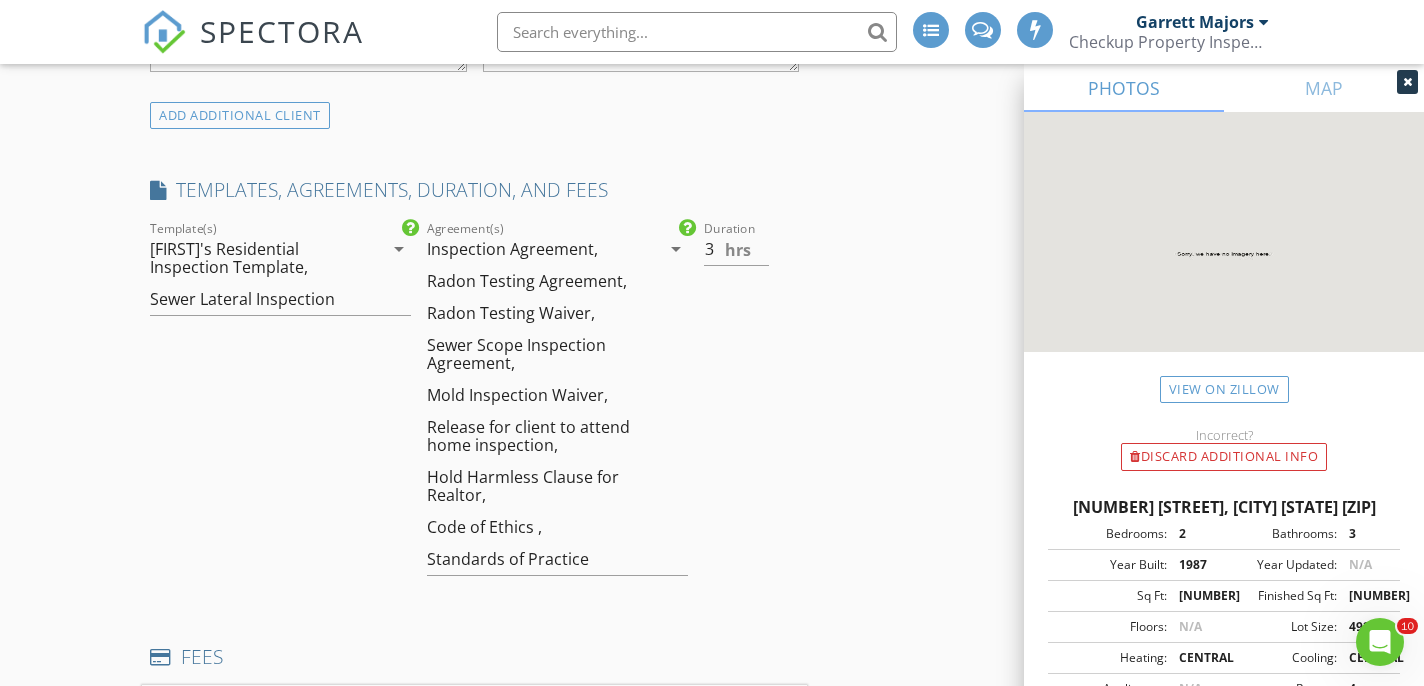 scroll, scrollTop: 1440, scrollLeft: 0, axis: vertical 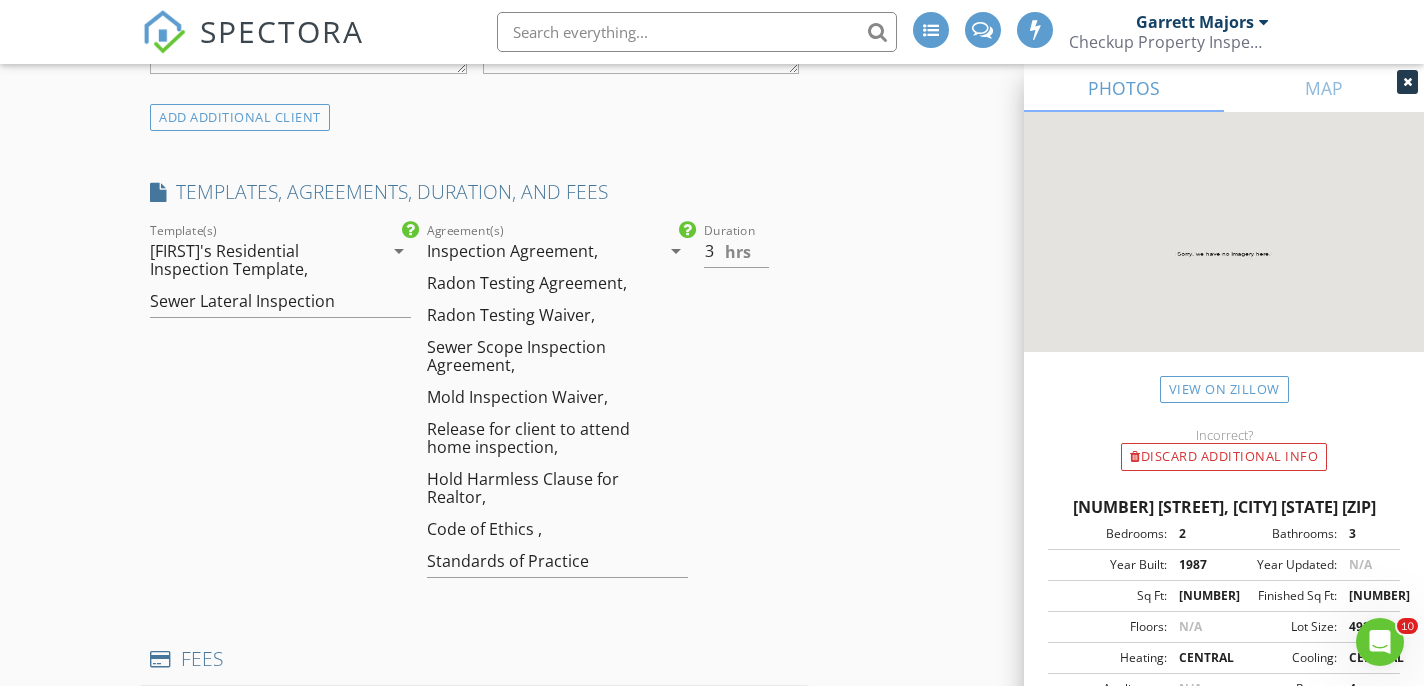 click on "Radon Testing Waiver," at bounding box center (511, 315) 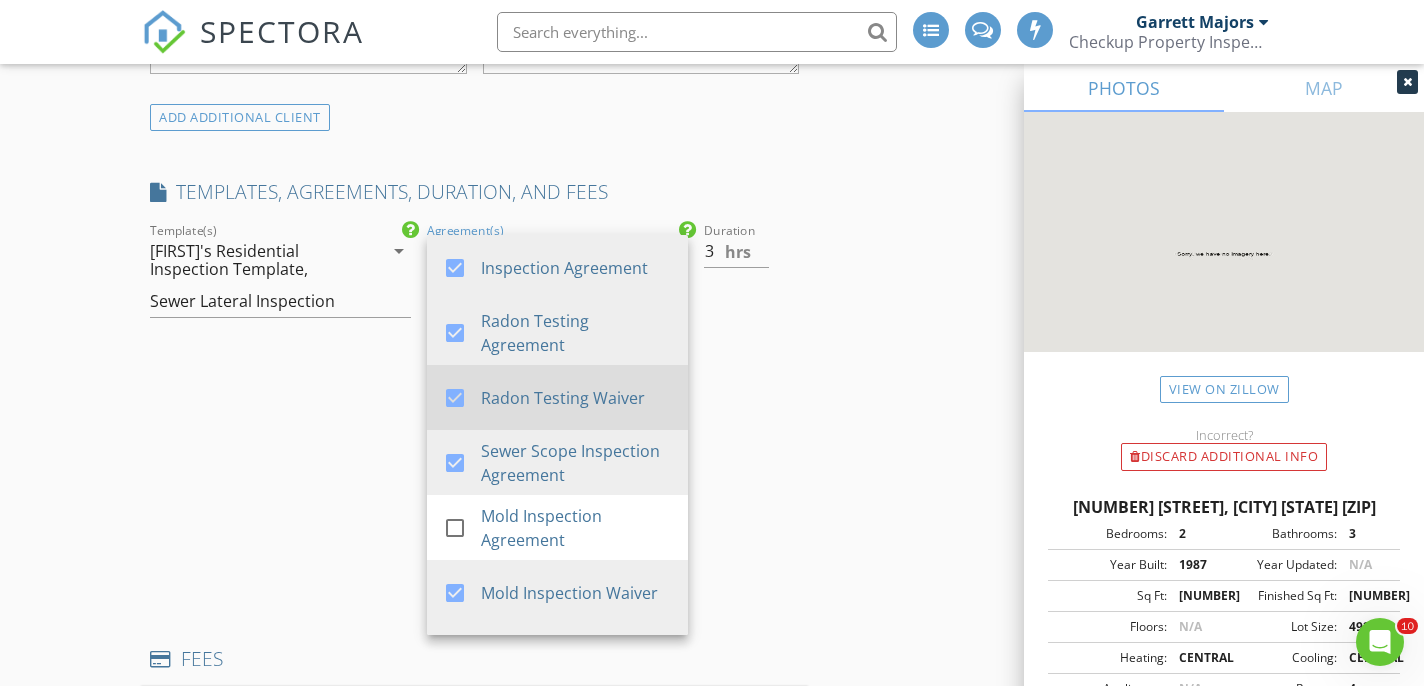 click at bounding box center (455, 398) 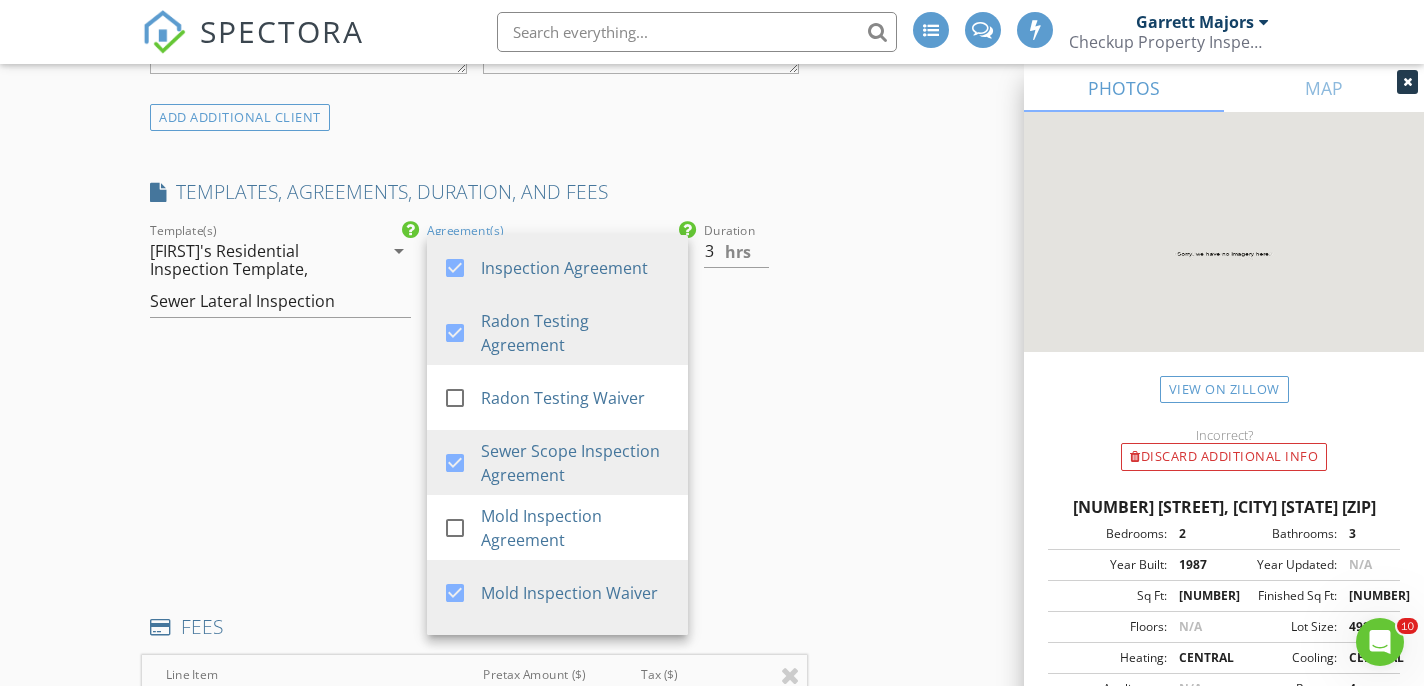 click on "INSPECTOR(S)
check_box   Garrett Majors   PRIMARY   check_box_outline_blank   Ryan Abbott     Garrett Majors arrow_drop_down   check_box Garrett Majors specifically requested
Date/Time
08/05/2025 7:00 AM
Location
Address Search       Address 34 Sutherland Ct   Unit   City Littleton   State CO   Zip 80130   County Douglas     Square Feet 3094   Year Built 1987   Foundation Basement arrow_drop_down     Garrett Majors     22.3 miles     (35 minutes)
client
check_box Enable Client CC email for this inspection   Client Search     check_box_outline_blank Client is a Company/Organization     First Name Kris   Last Name Carraway   Email kriscarraway19@gmail.com   CC Email   Phone 818-429-5305         Tags         Notes   Private Notes
ADD ADDITIONAL client
SERVICES
check_box" at bounding box center [711, 1363] 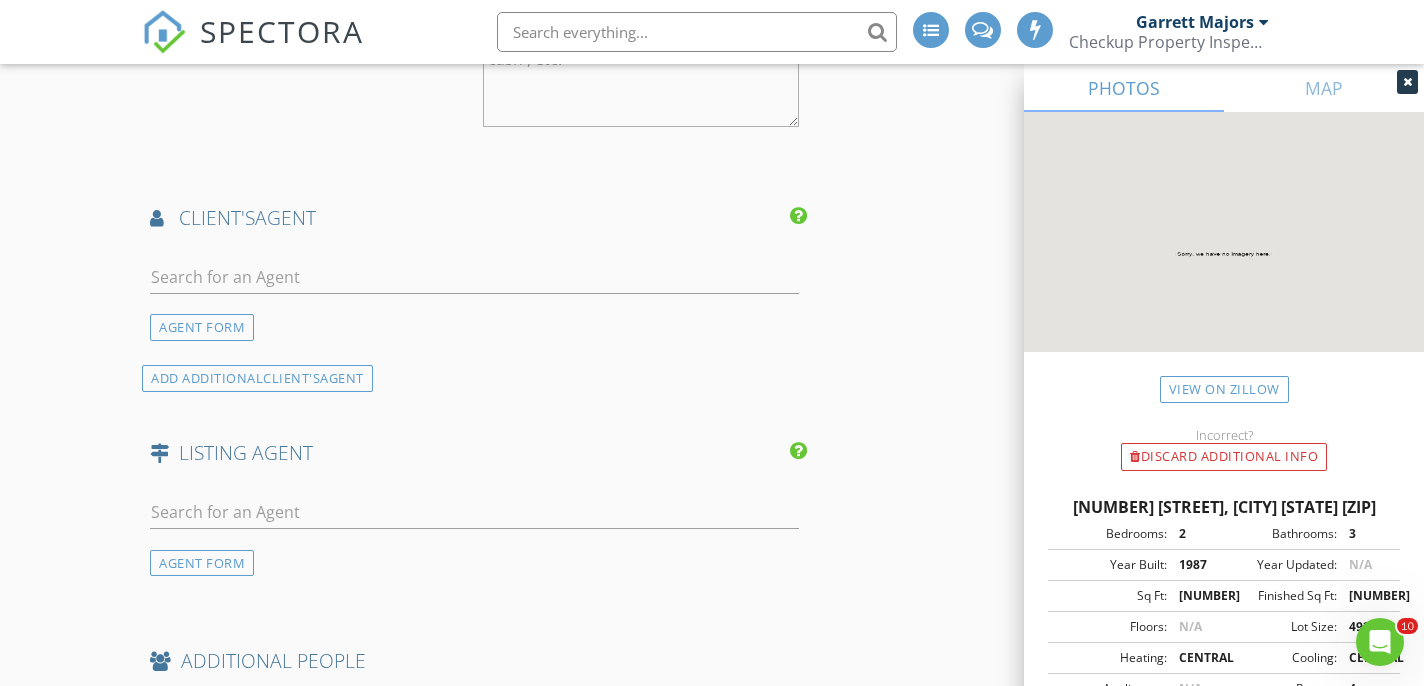 scroll, scrollTop: 3444, scrollLeft: 0, axis: vertical 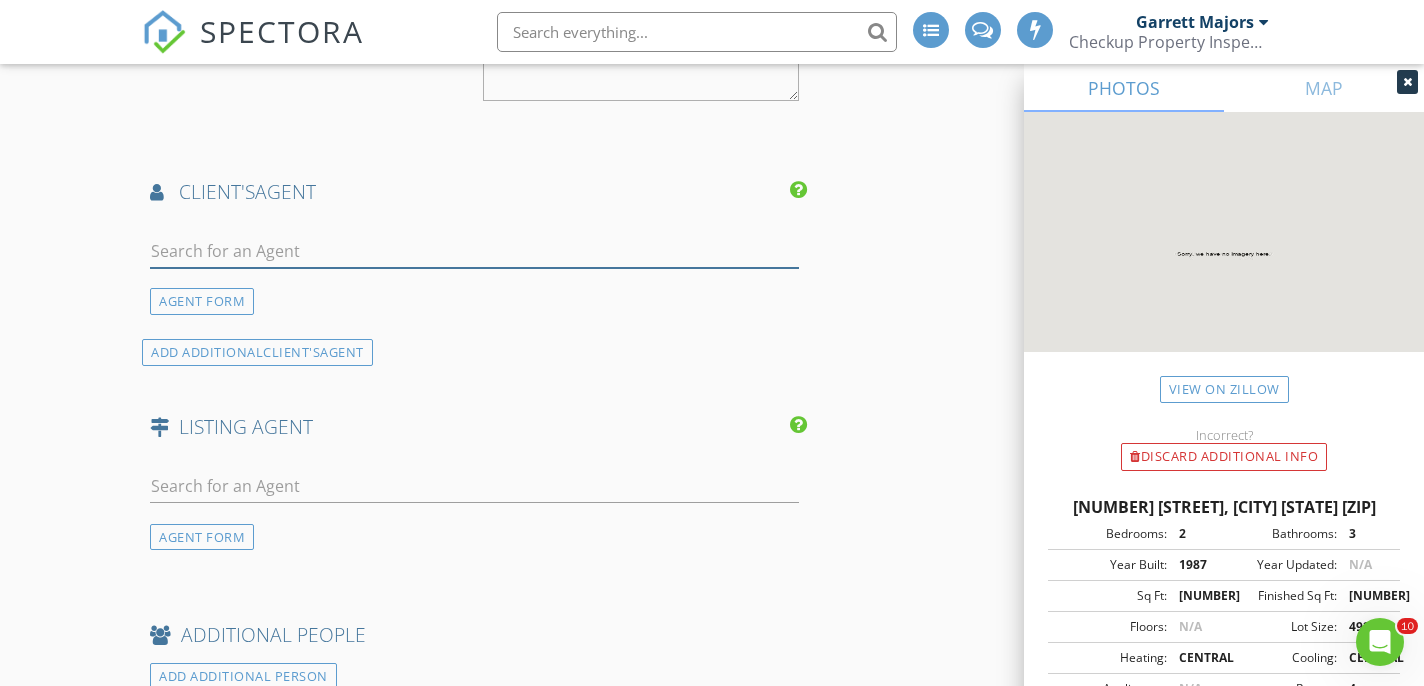 click at bounding box center (474, 251) 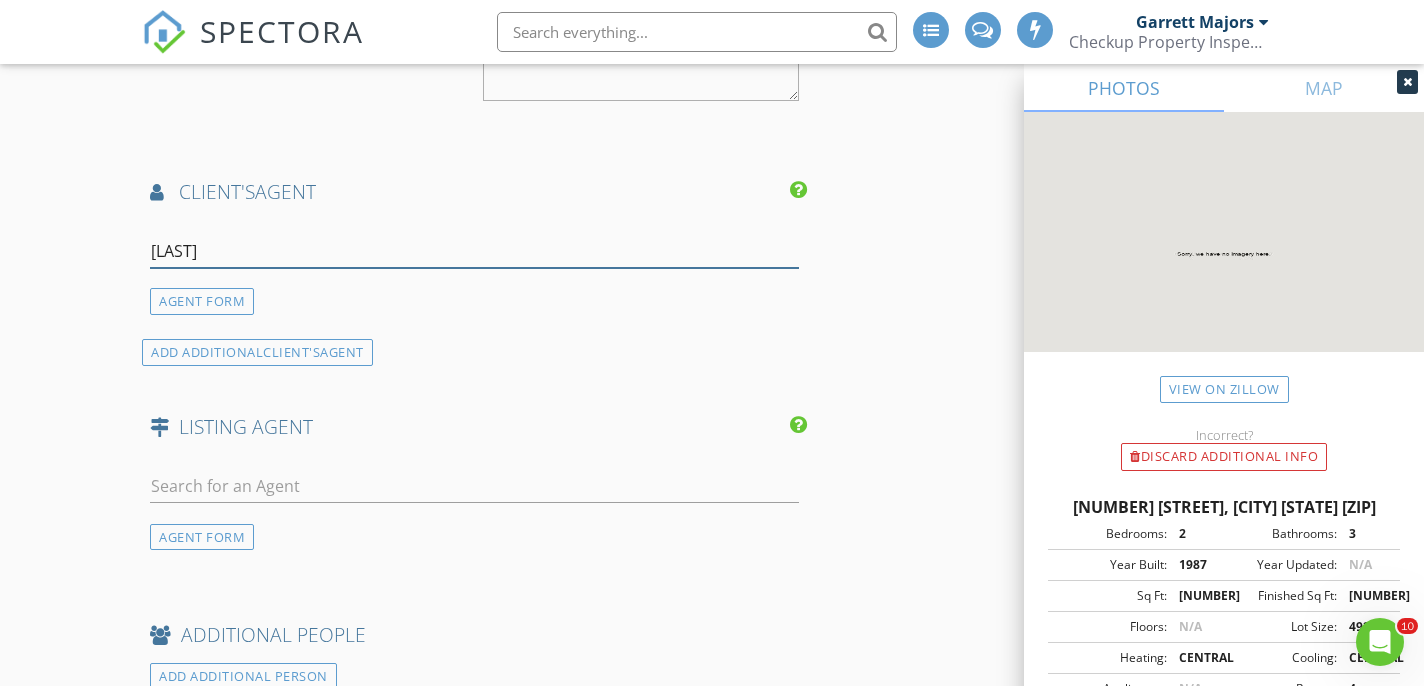 type on "cooper" 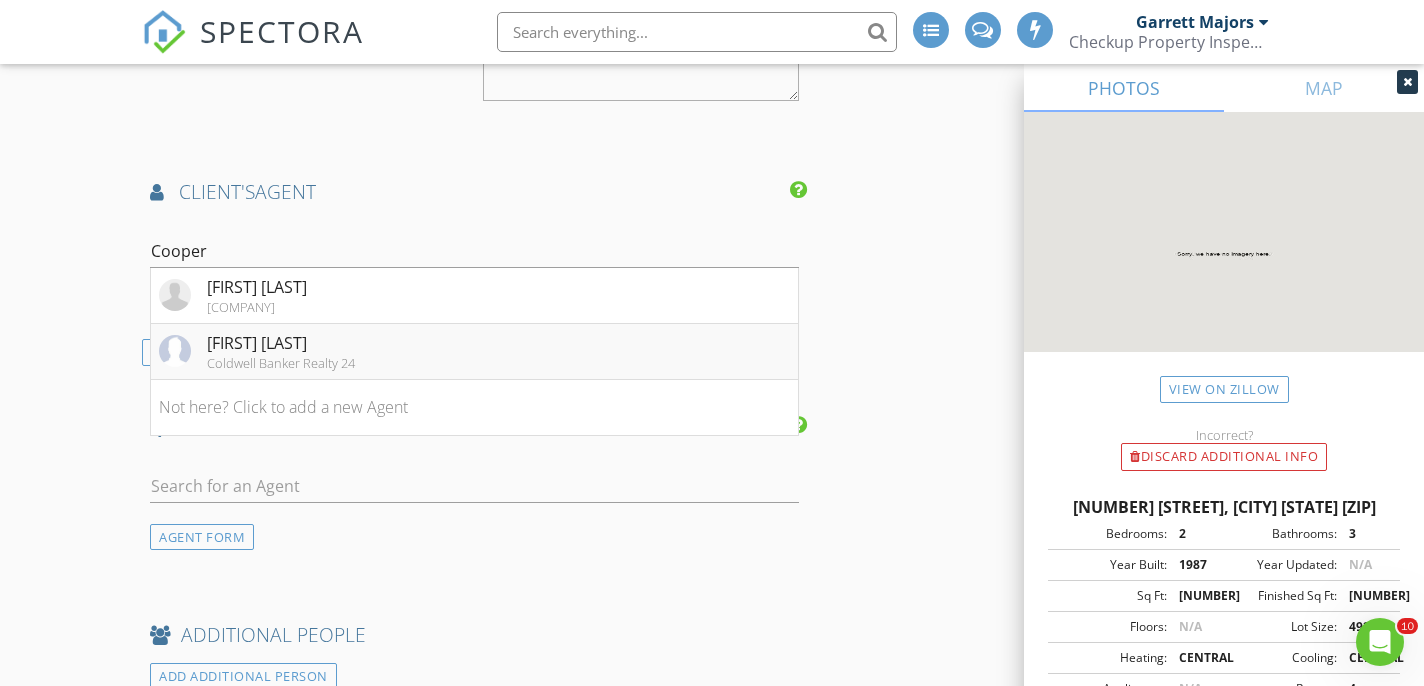 drag, startPoint x: 323, startPoint y: 247, endPoint x: 291, endPoint y: 355, distance: 112.64102 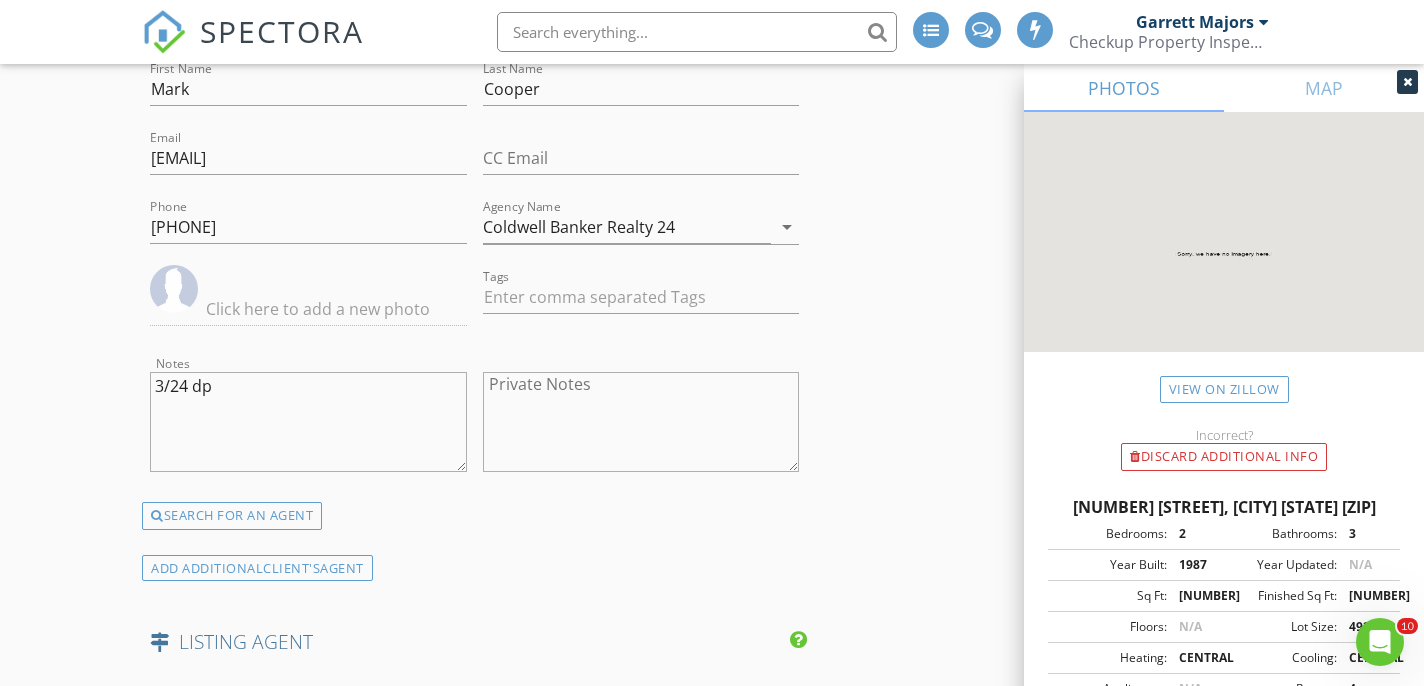 scroll, scrollTop: 3607, scrollLeft: 0, axis: vertical 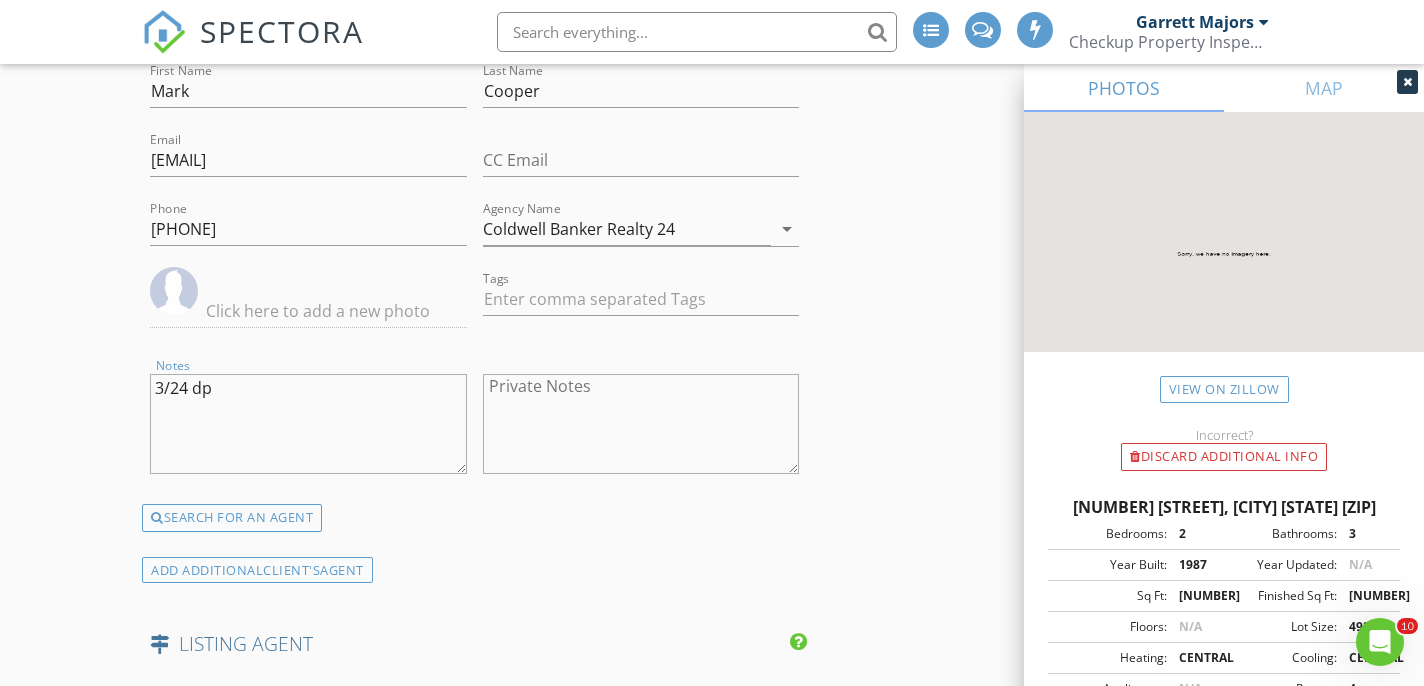 drag, startPoint x: 207, startPoint y: 424, endPoint x: 124, endPoint y: 387, distance: 90.873535 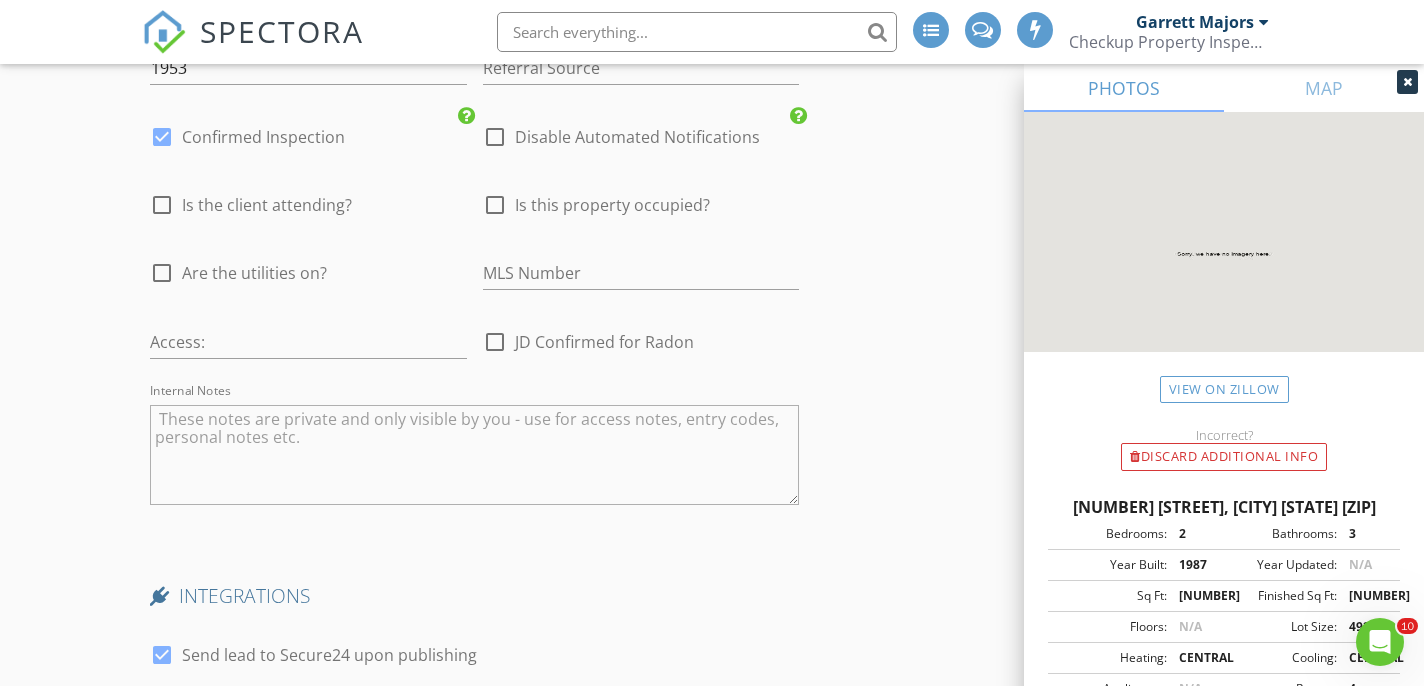 scroll, scrollTop: 4558, scrollLeft: 0, axis: vertical 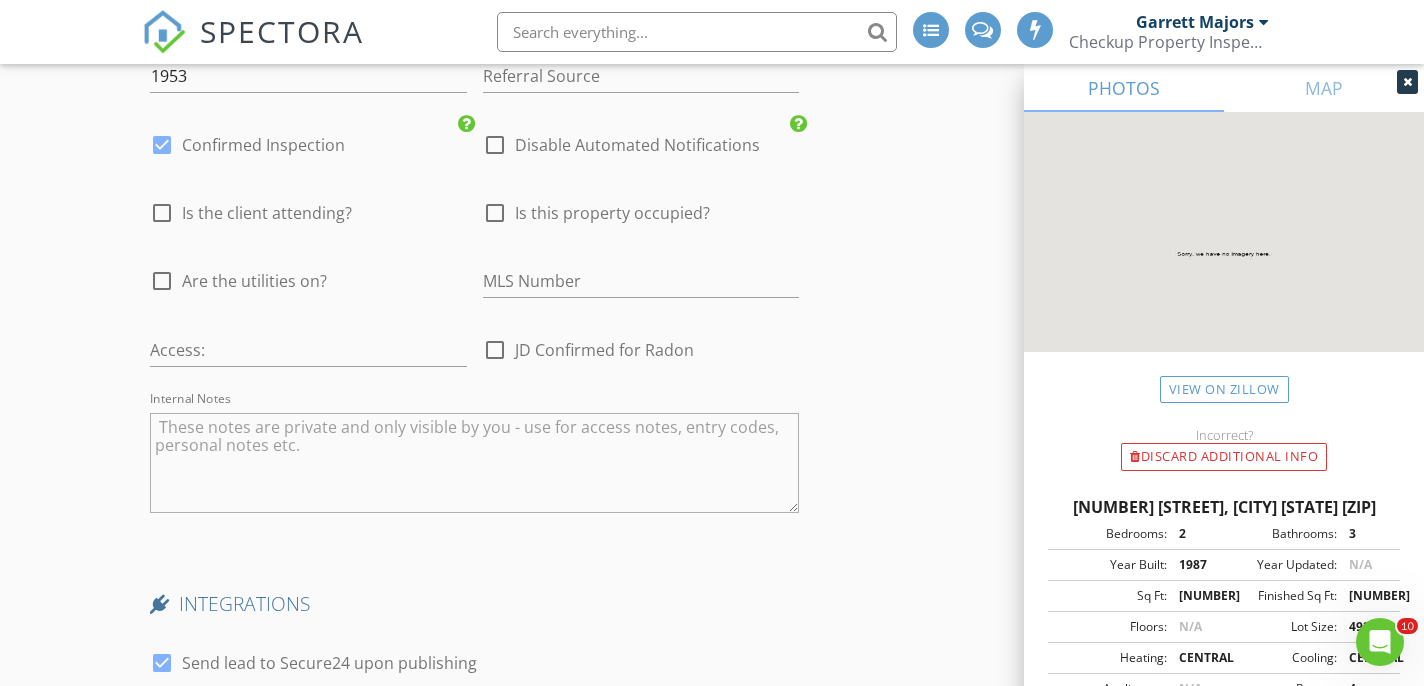 type 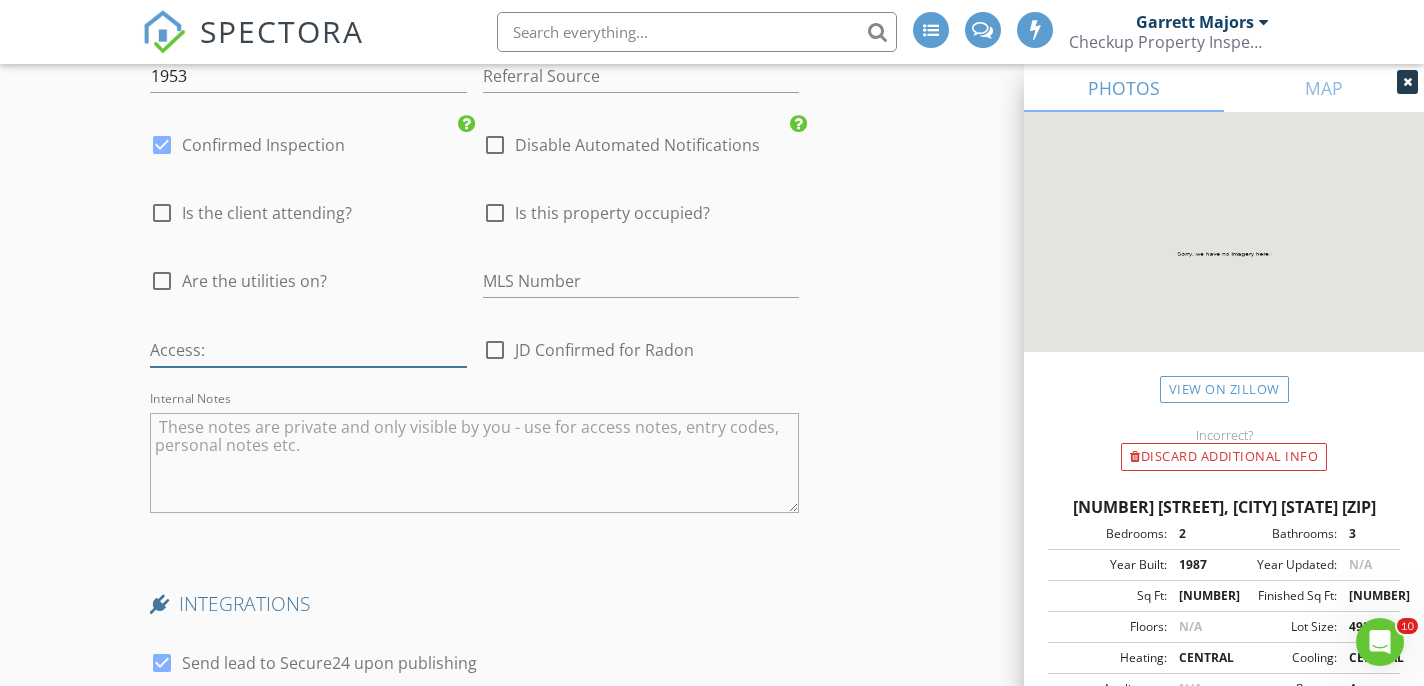 click at bounding box center (308, 350) 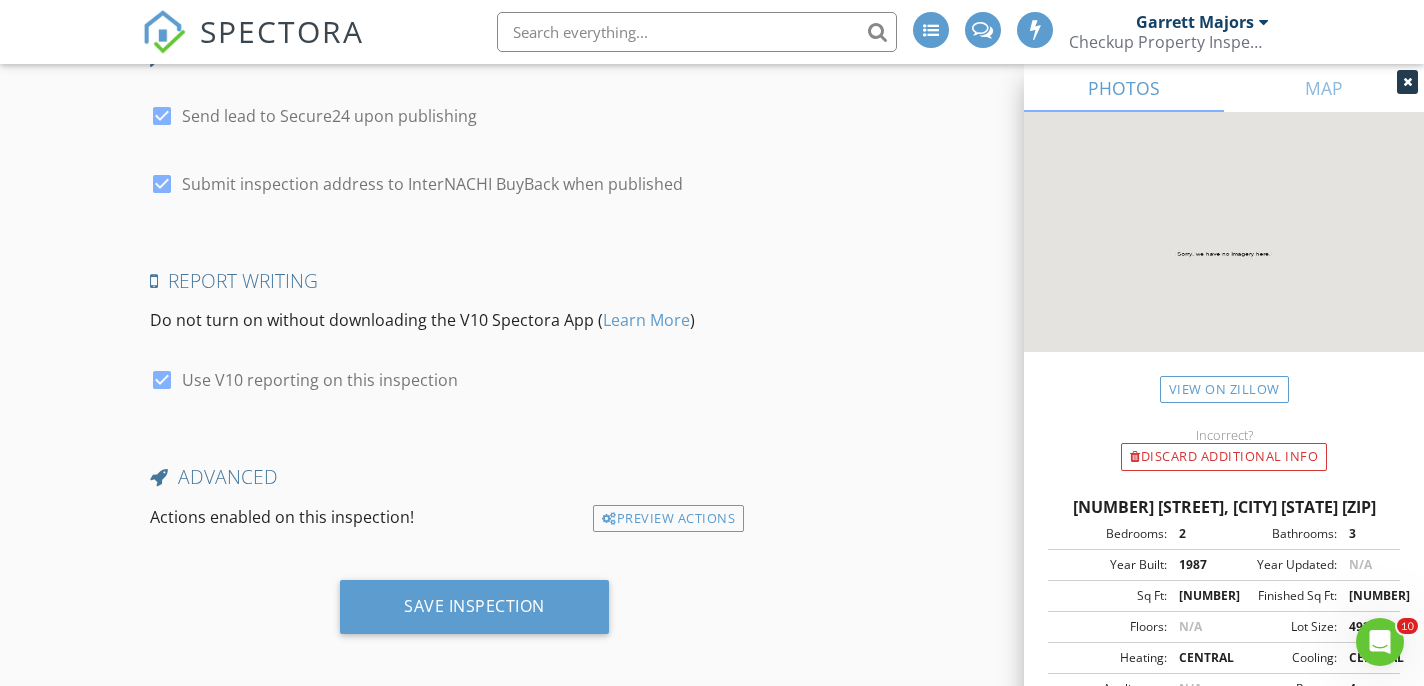 scroll, scrollTop: 5104, scrollLeft: 0, axis: vertical 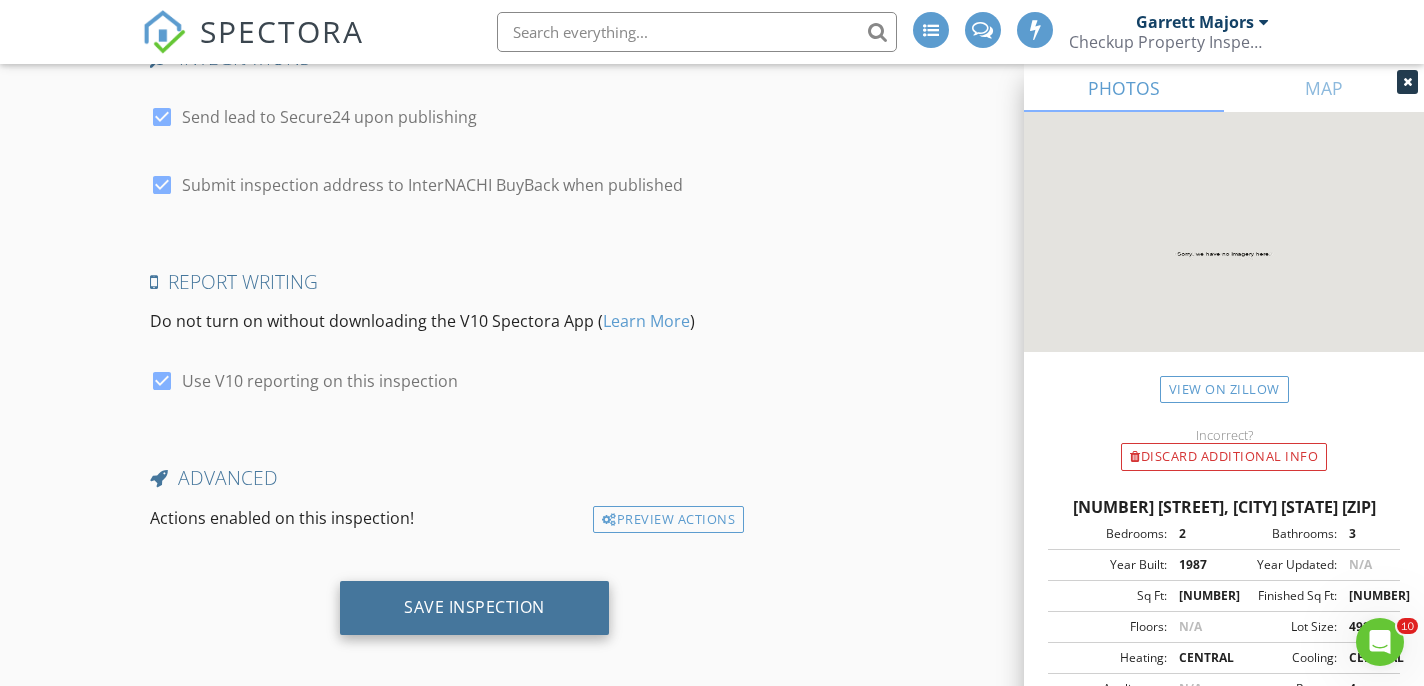 type on "gate code: 3375.  Lockbox: 3617" 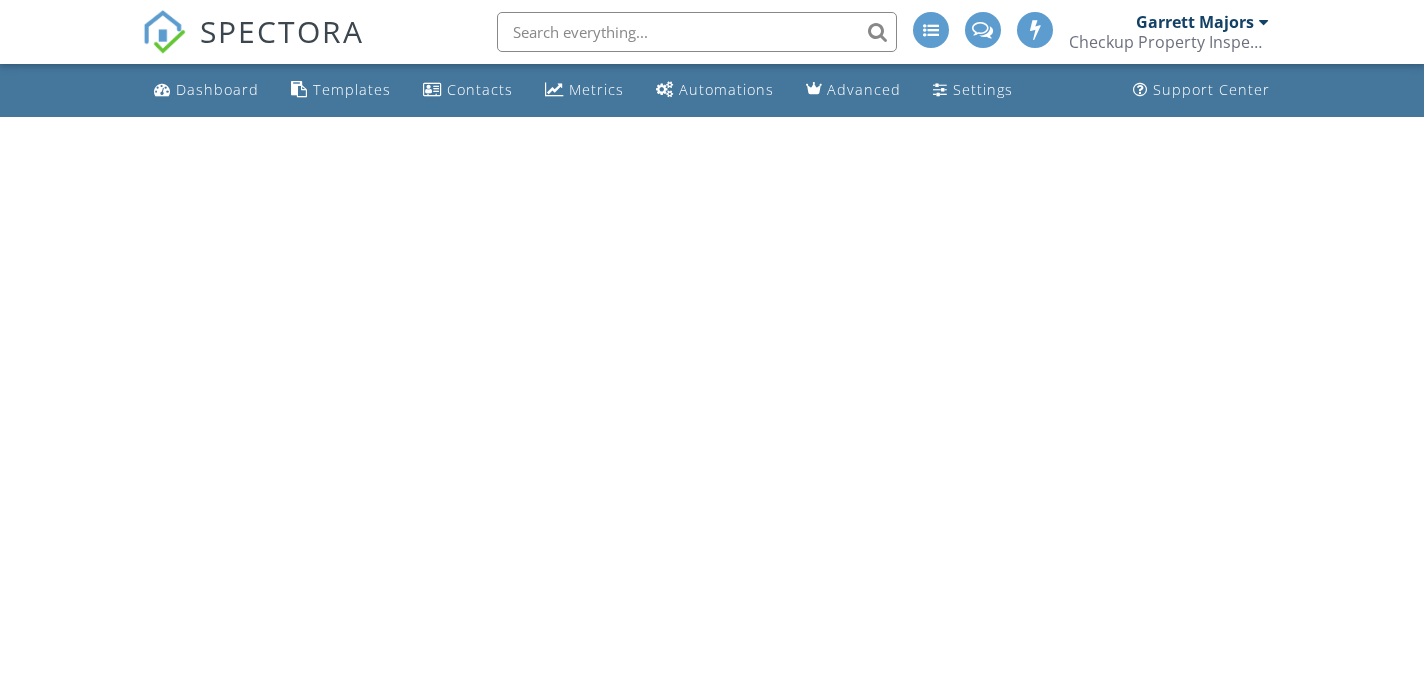scroll, scrollTop: 0, scrollLeft: 0, axis: both 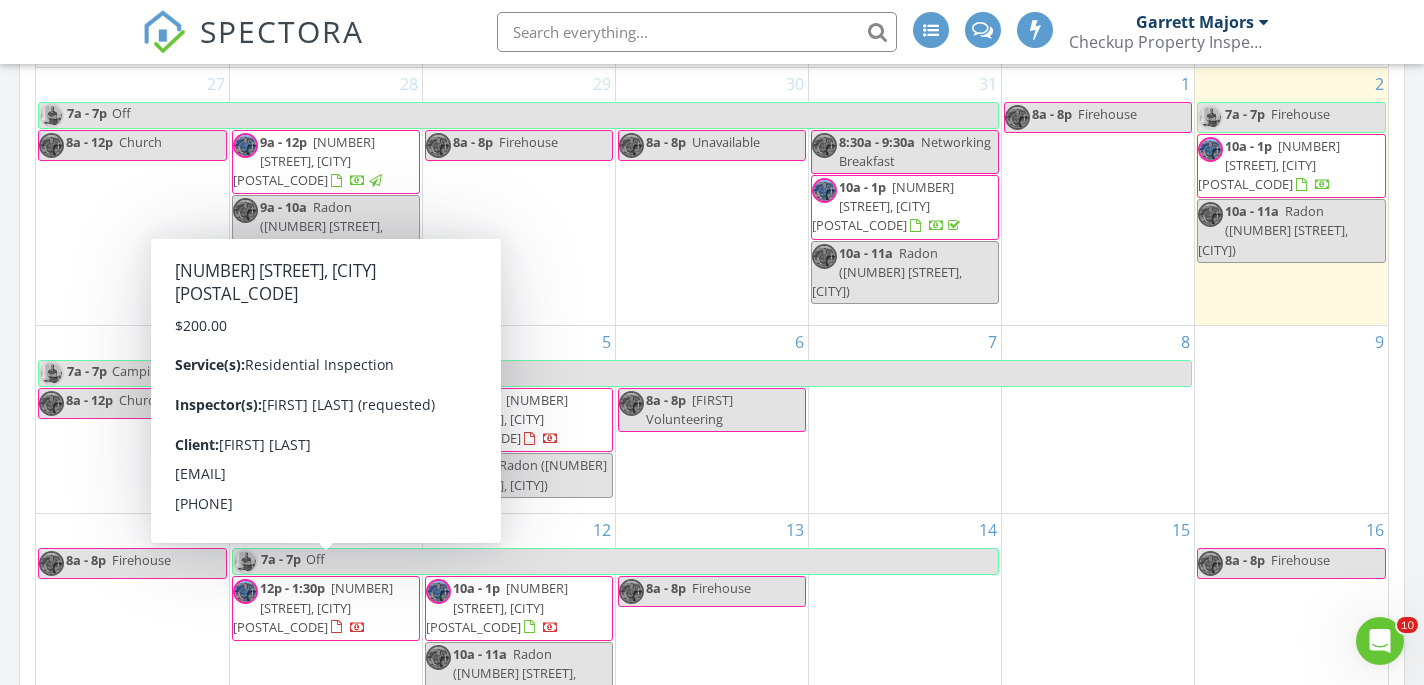 click on "[NUMBER] [STREET], [CITY] [POSTAL_CODE]" at bounding box center [313, 607] 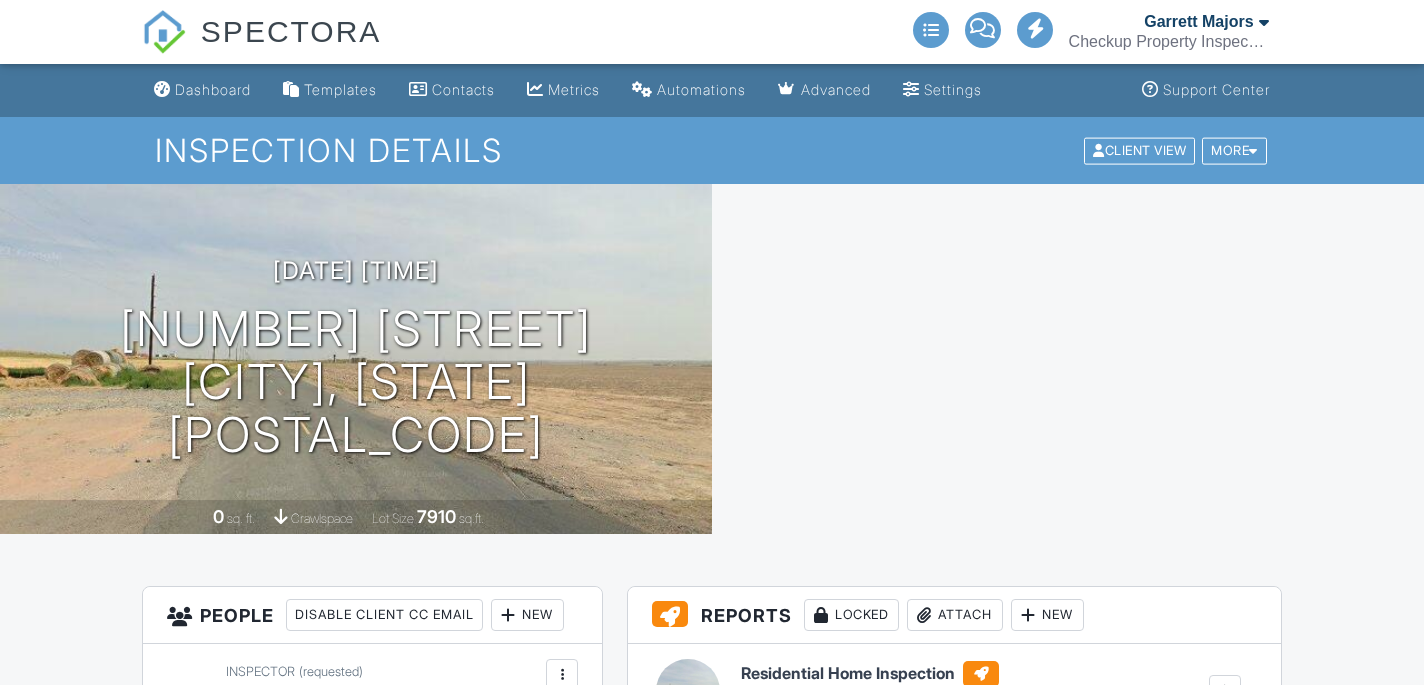 scroll, scrollTop: 0, scrollLeft: 0, axis: both 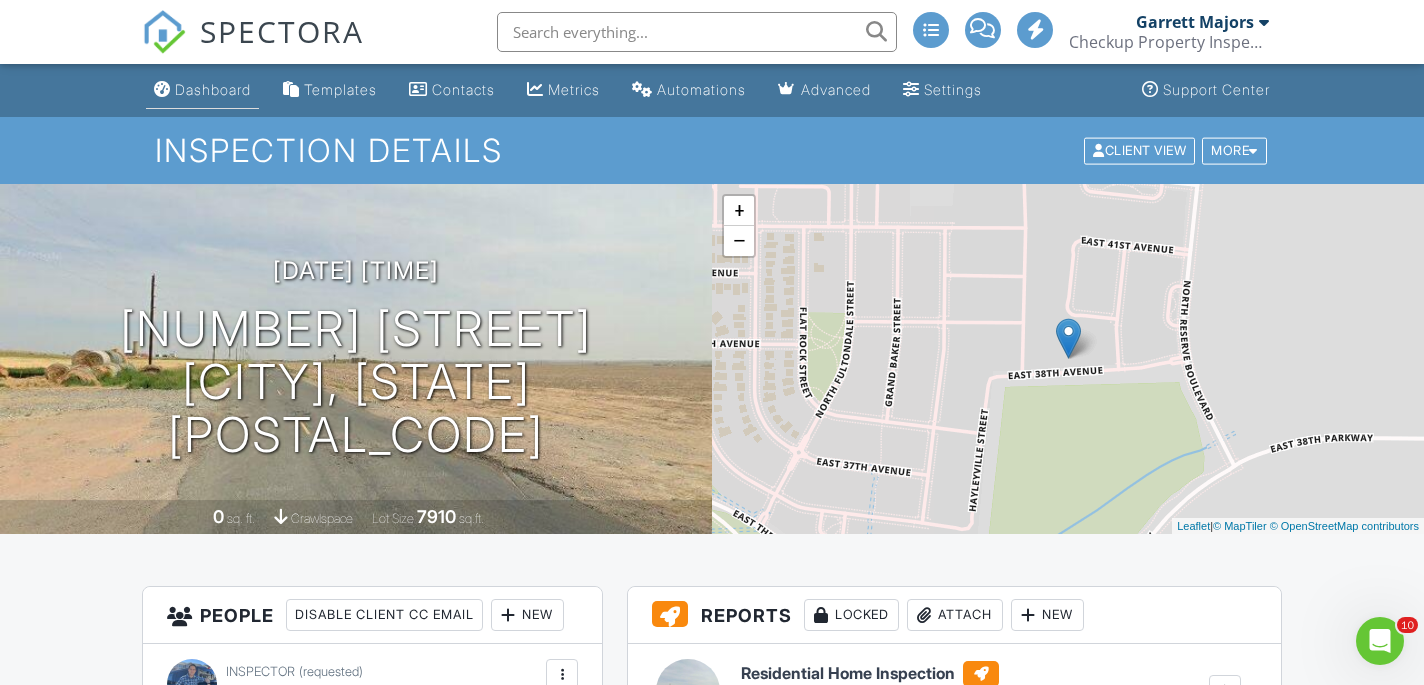 click on "Dashboard" at bounding box center [202, 90] 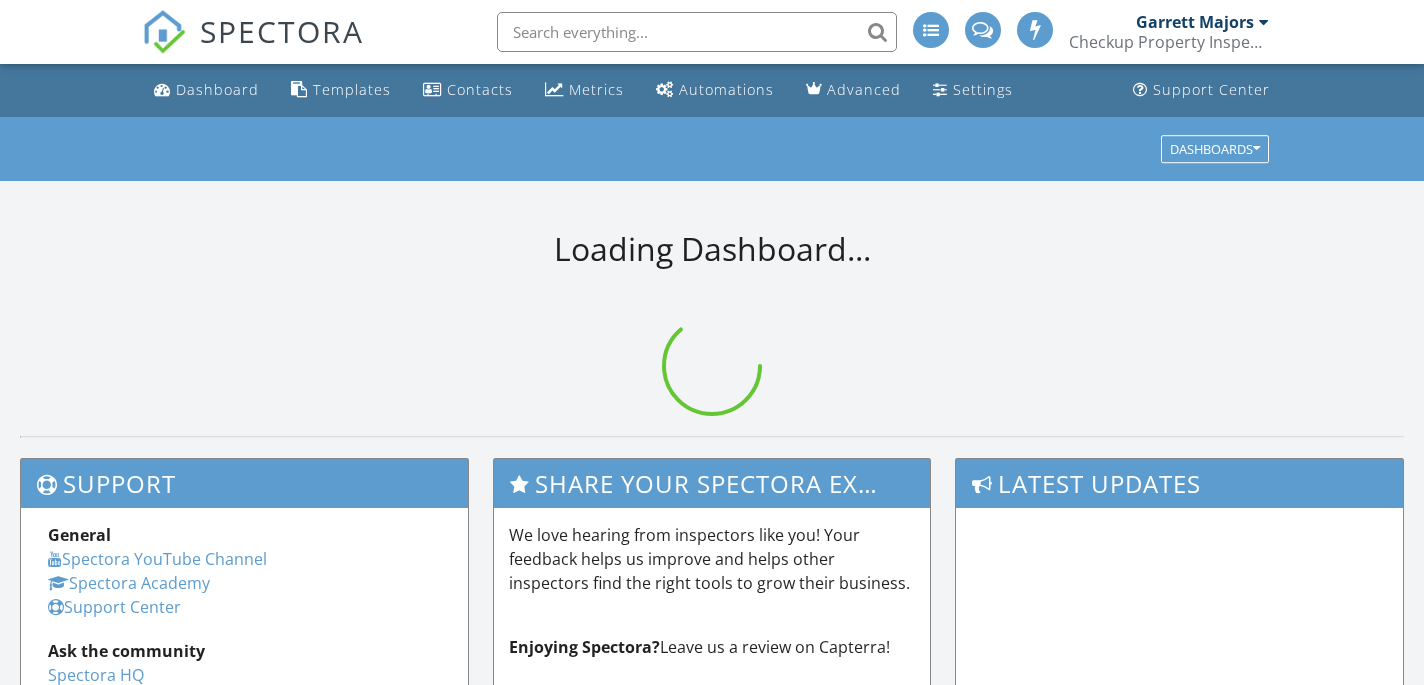 scroll, scrollTop: 0, scrollLeft: 0, axis: both 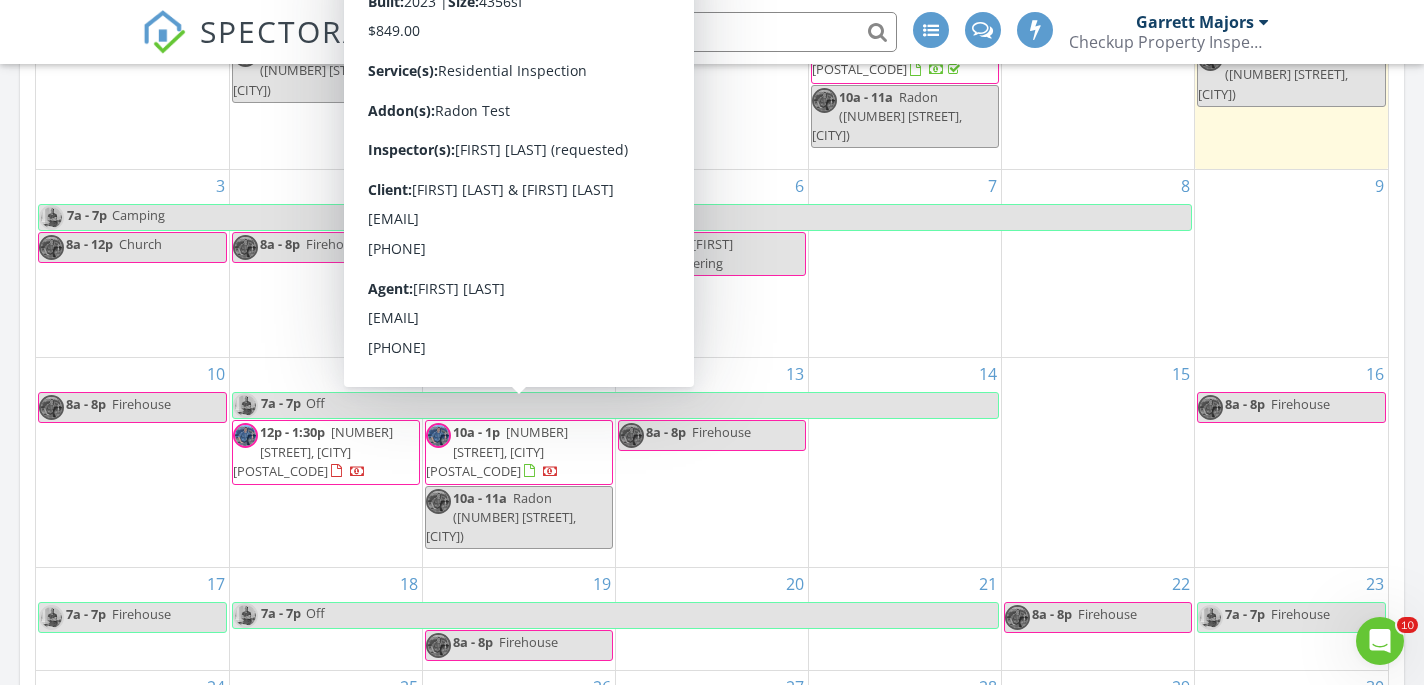 click on "[NUMBER] [STREET], [CITY] [POSTAL_CODE]" at bounding box center (497, 451) 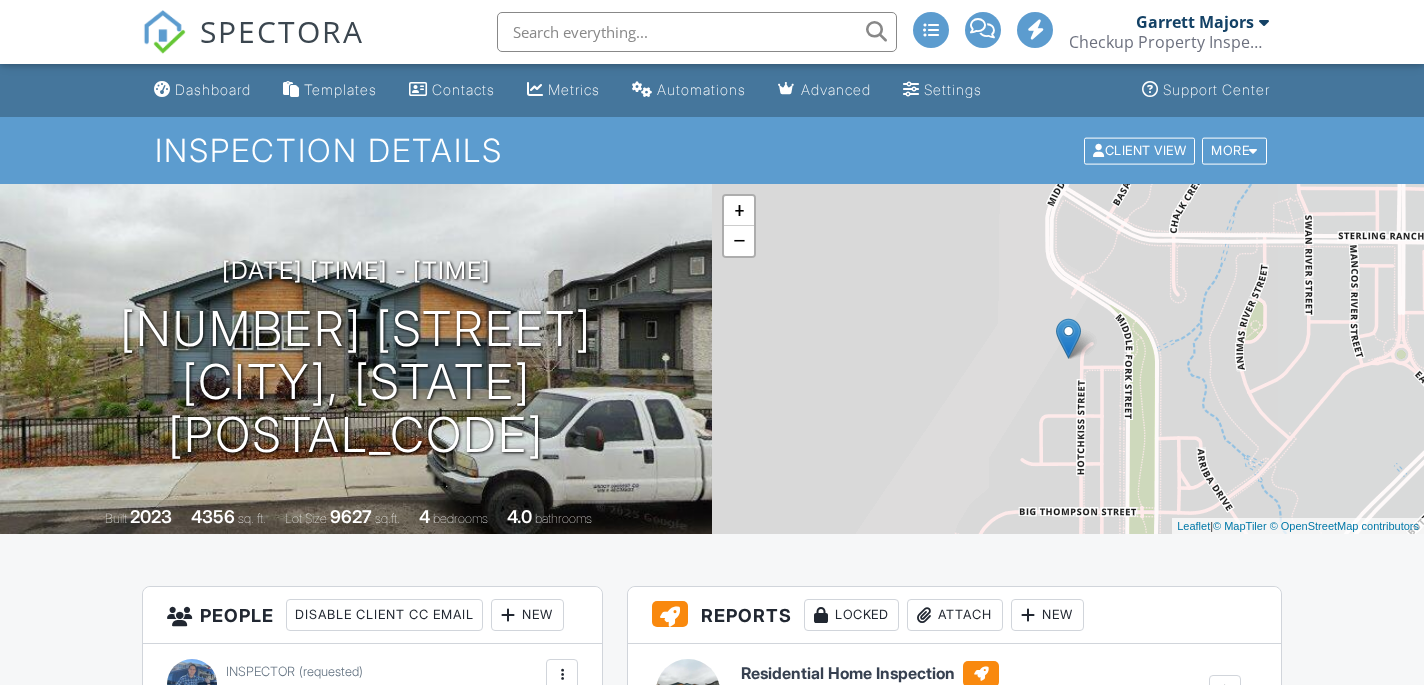 scroll, scrollTop: 522, scrollLeft: 0, axis: vertical 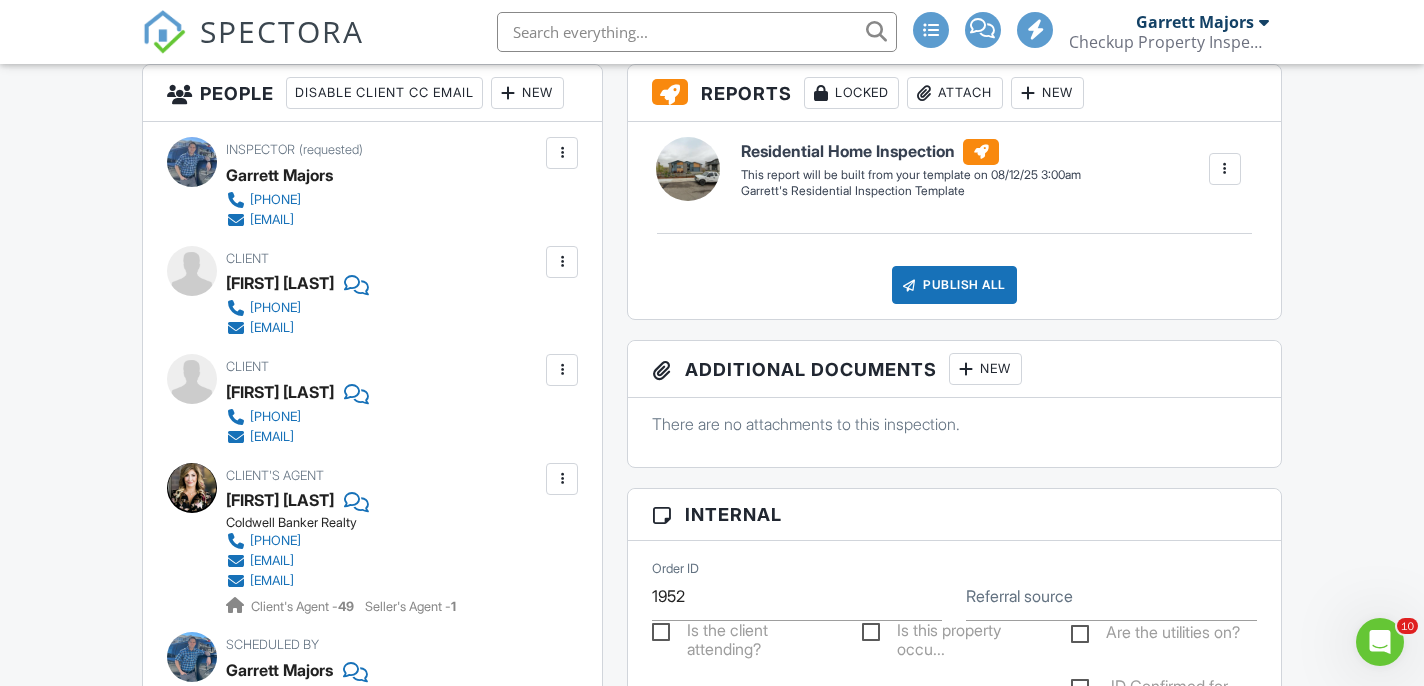click at bounding box center [562, 262] 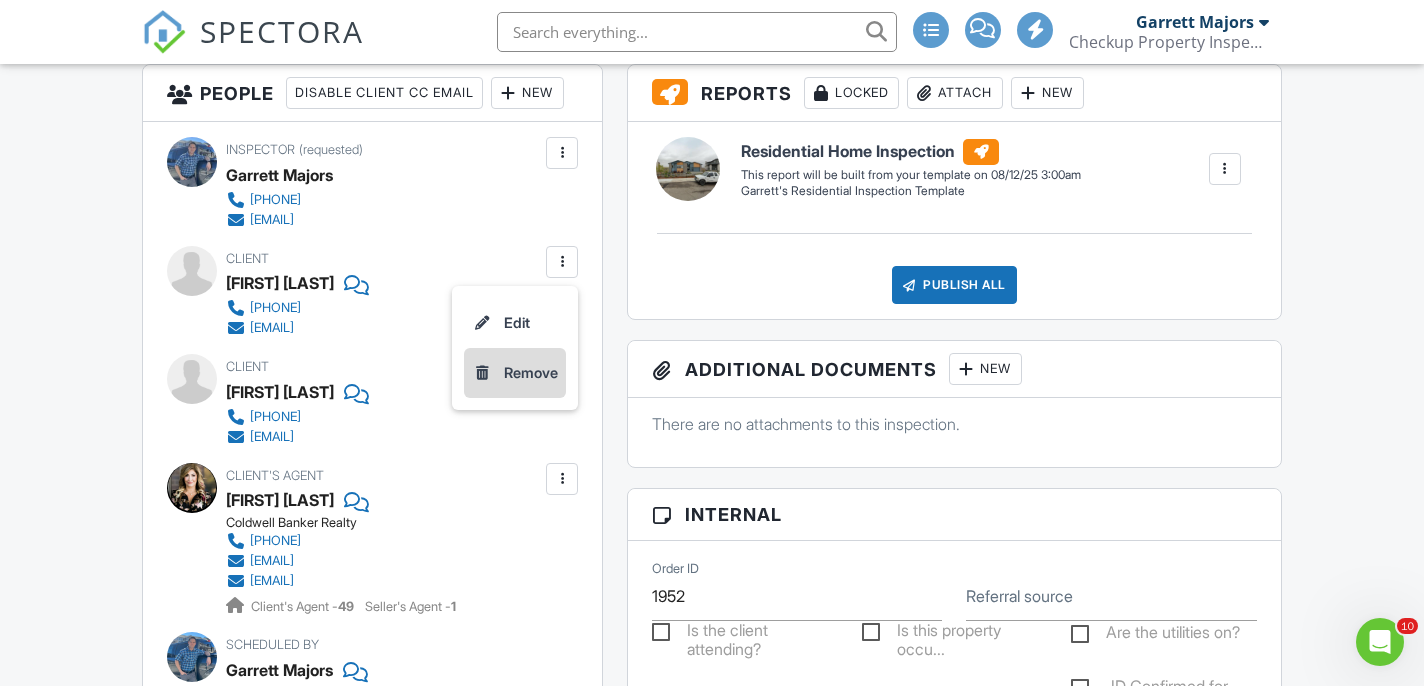 click on "Remove" at bounding box center [515, 373] 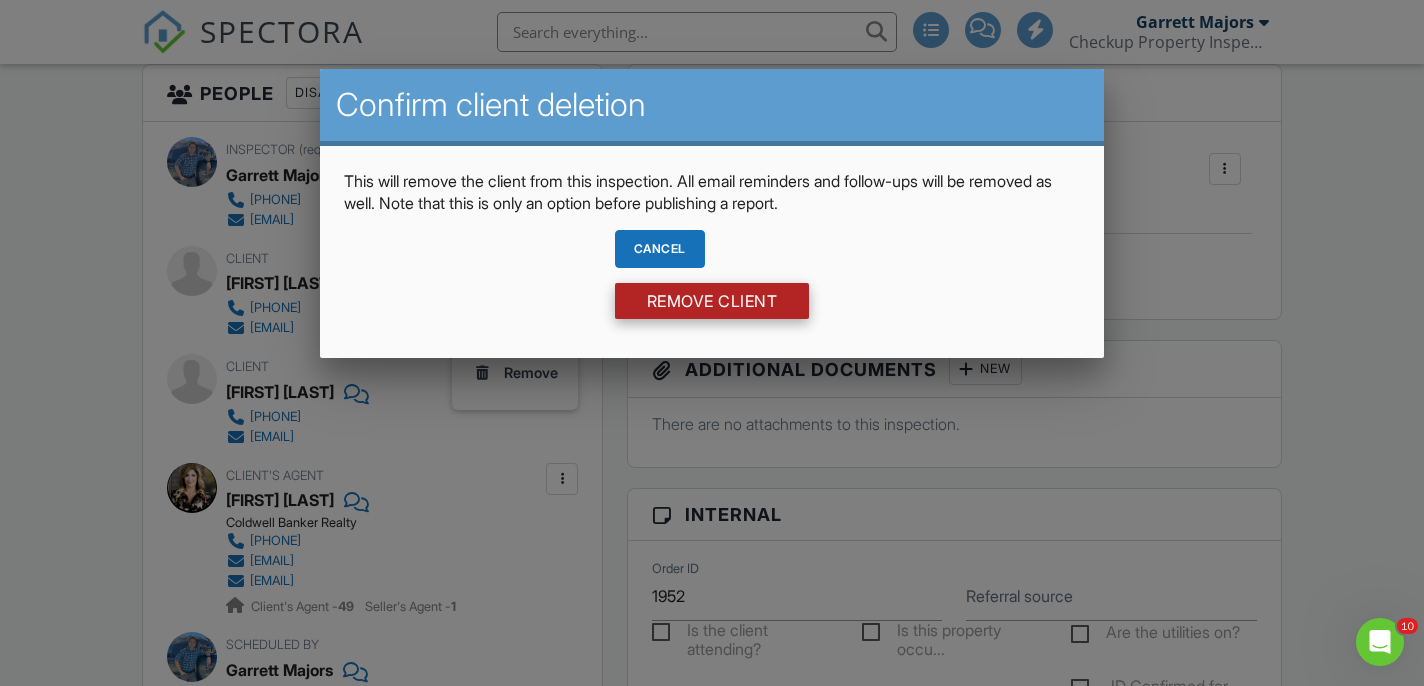 click on "Remove Client" at bounding box center [712, 301] 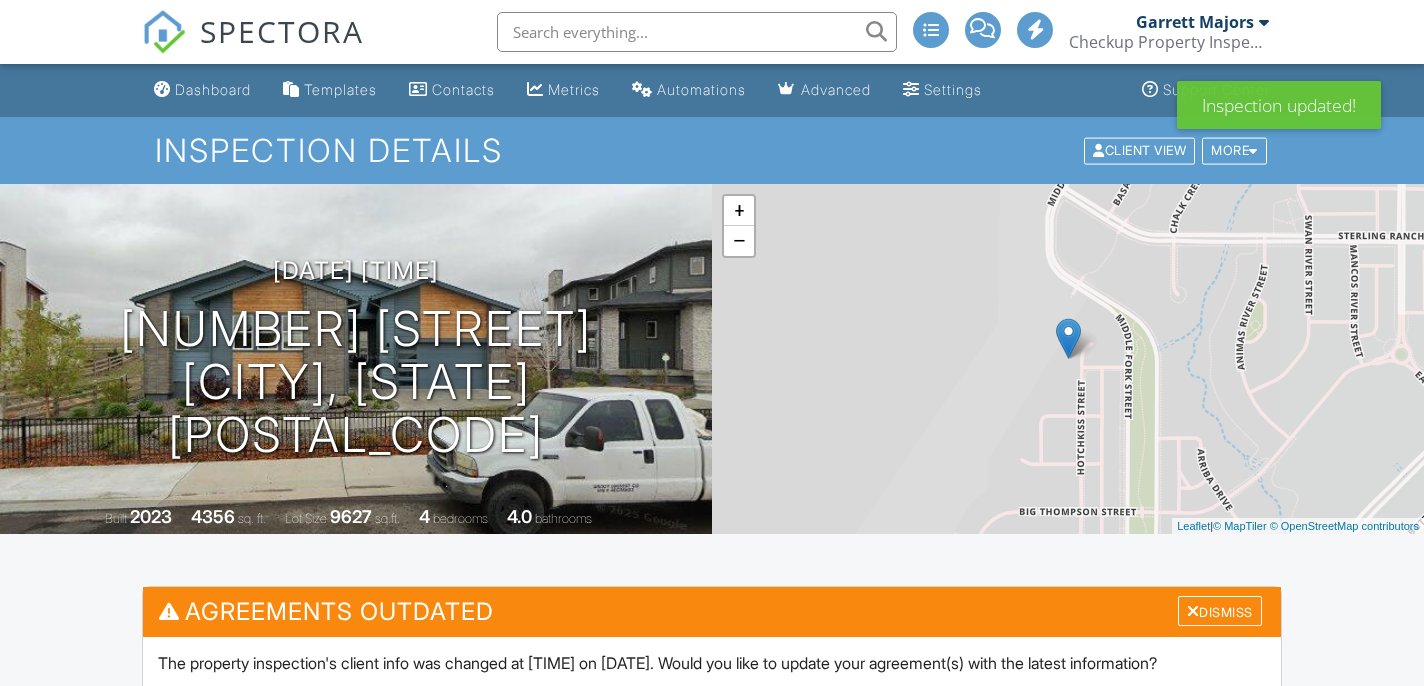 scroll, scrollTop: 372, scrollLeft: 0, axis: vertical 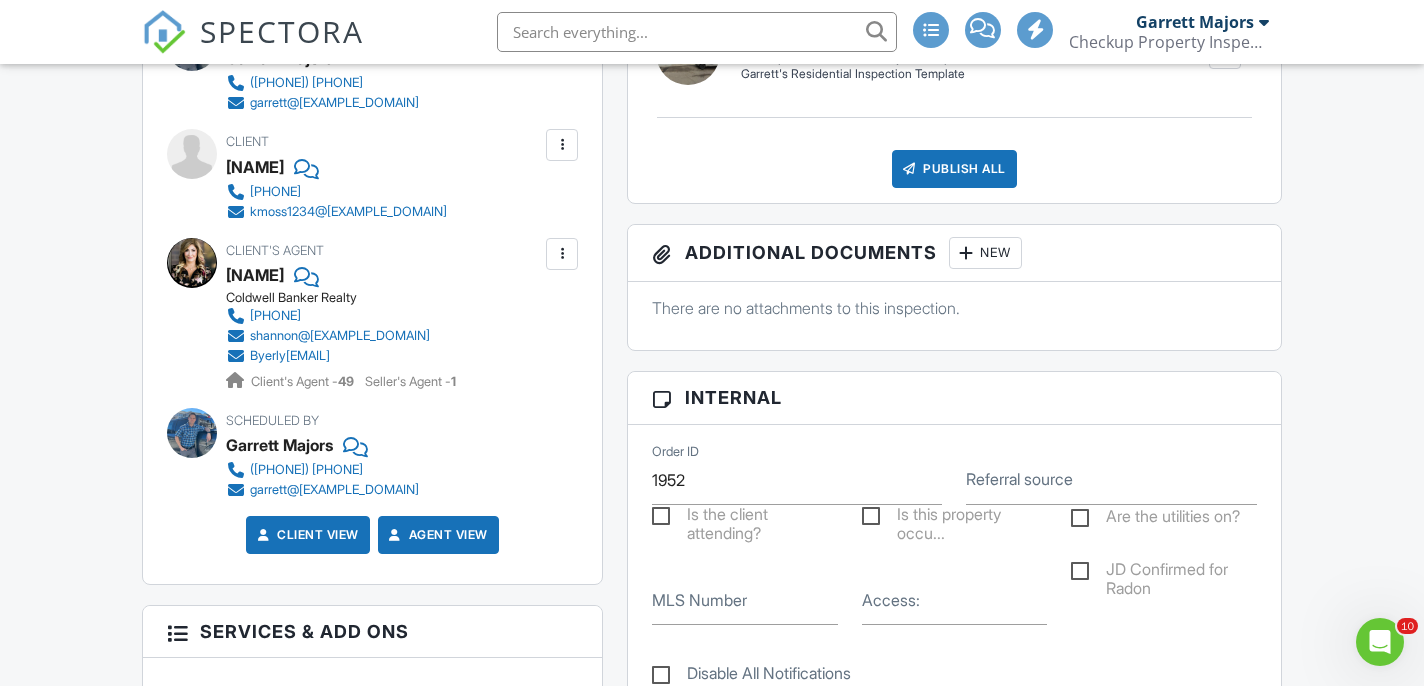 click at bounding box center [562, 145] 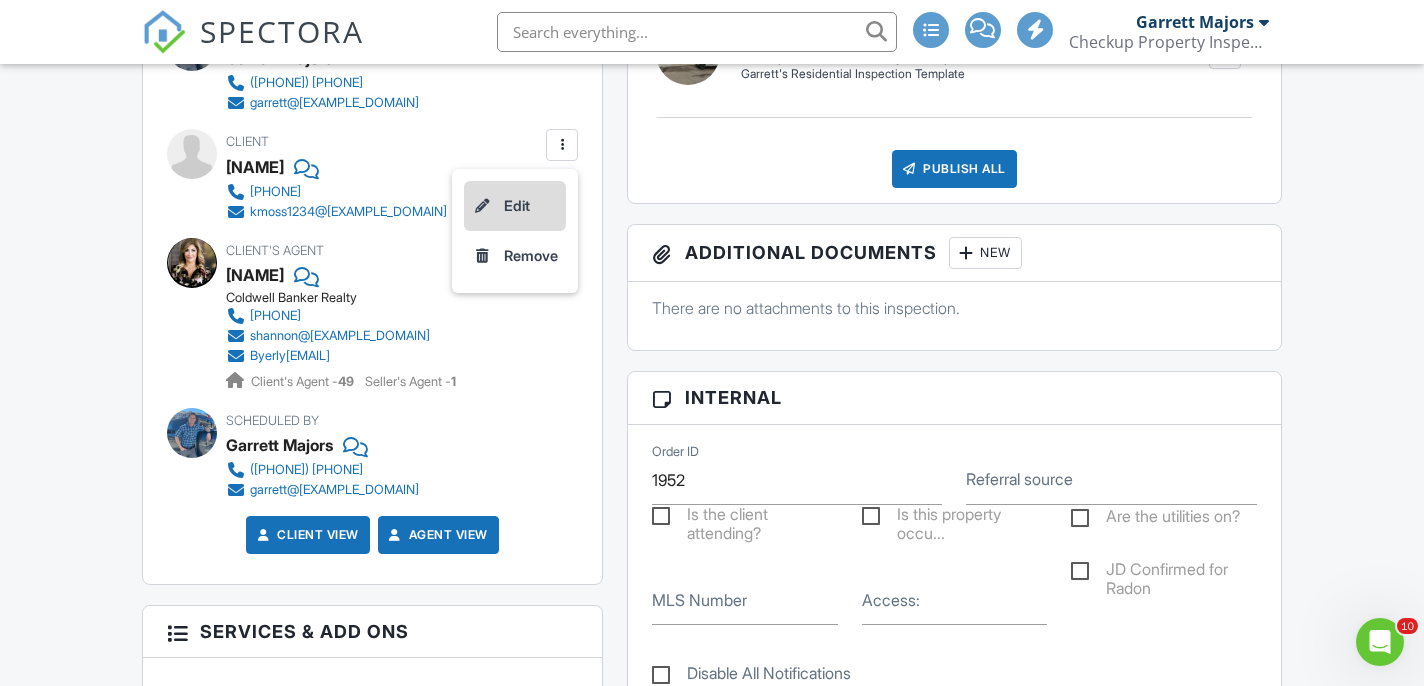 click on "Edit" at bounding box center (515, 206) 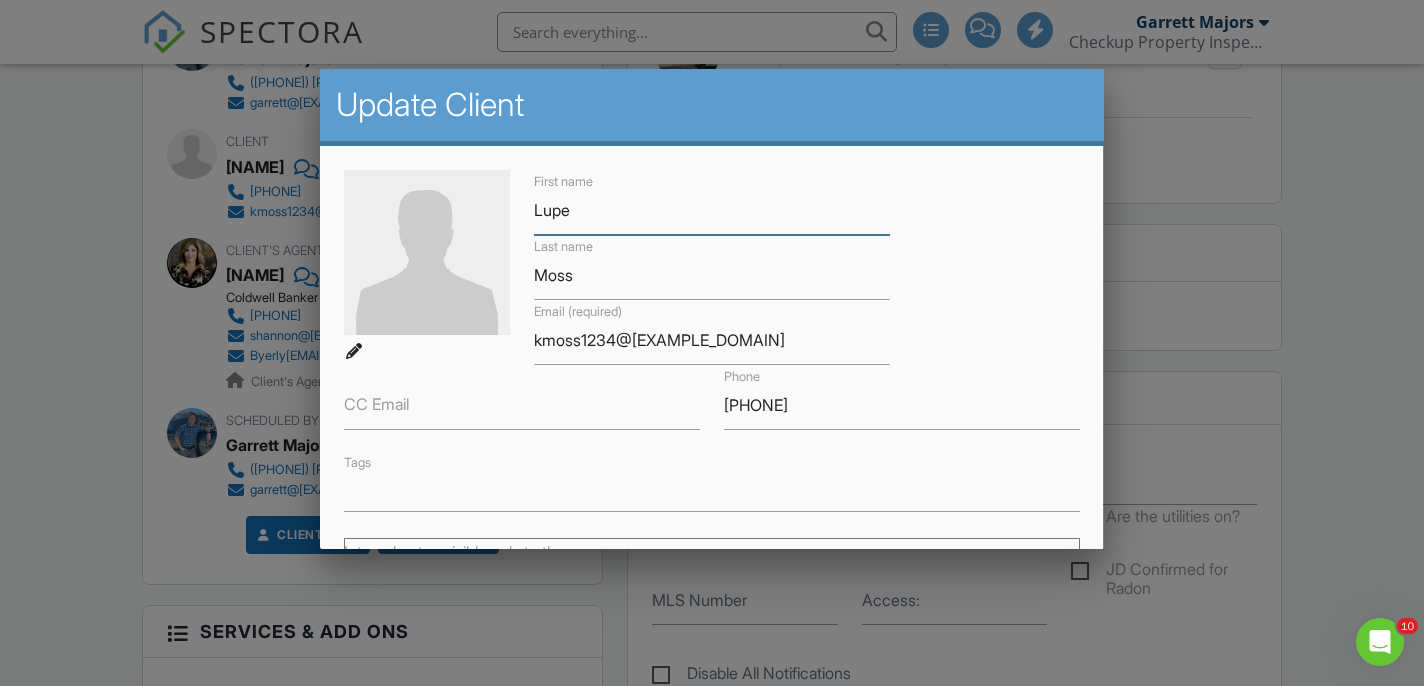 click on "Lupe" at bounding box center [712, 210] 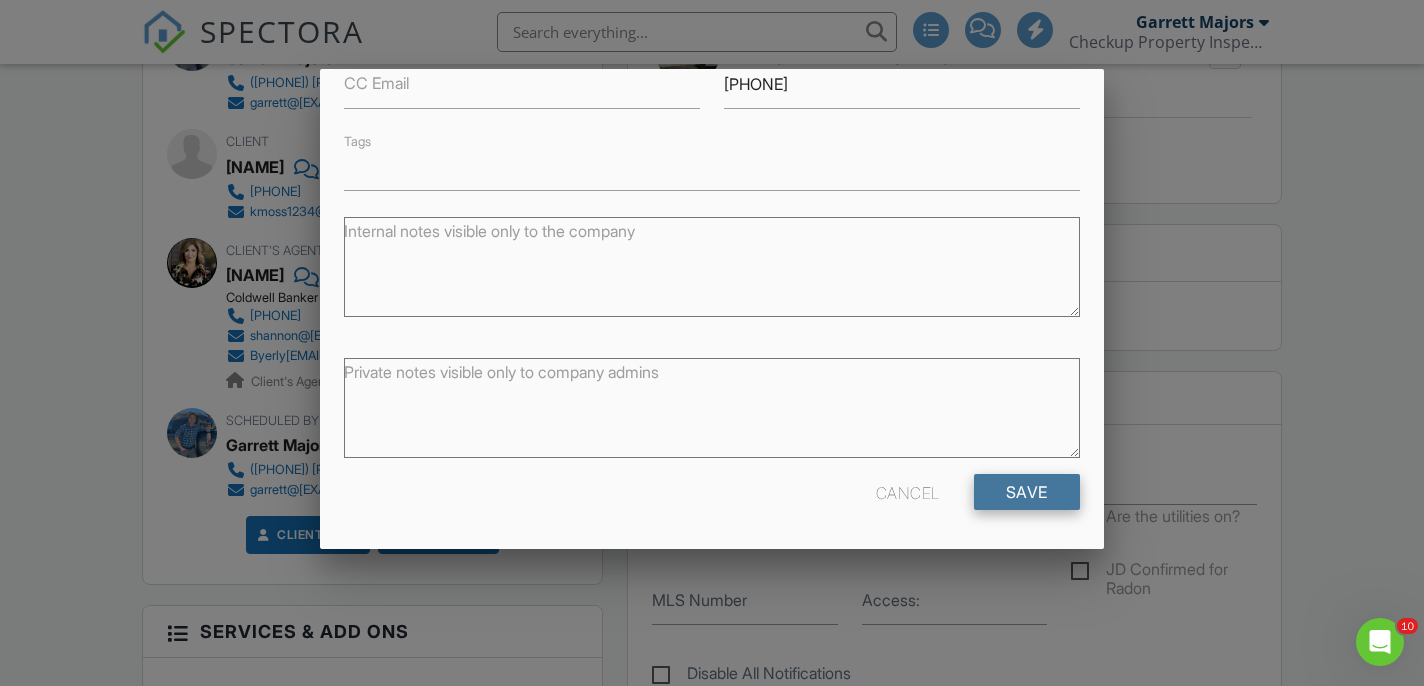 scroll, scrollTop: 320, scrollLeft: 0, axis: vertical 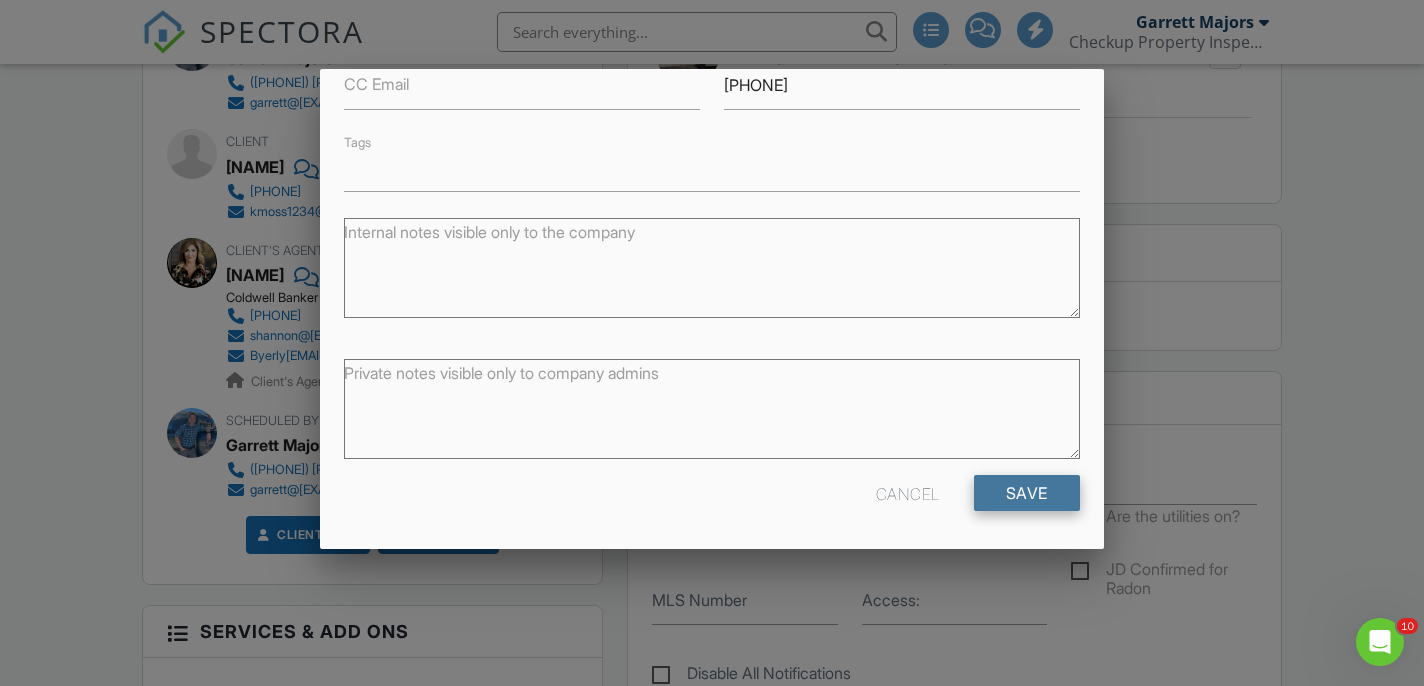 type on "Ken and Lupe" 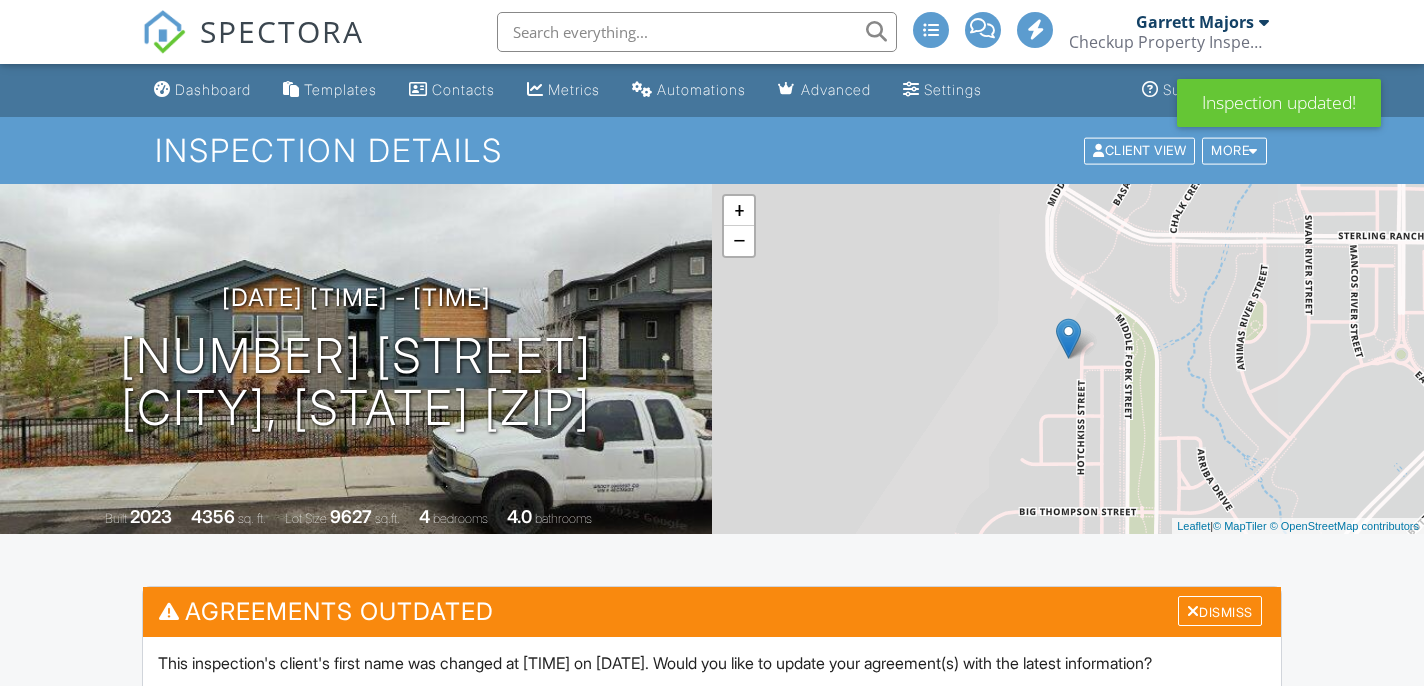 scroll, scrollTop: 611, scrollLeft: 0, axis: vertical 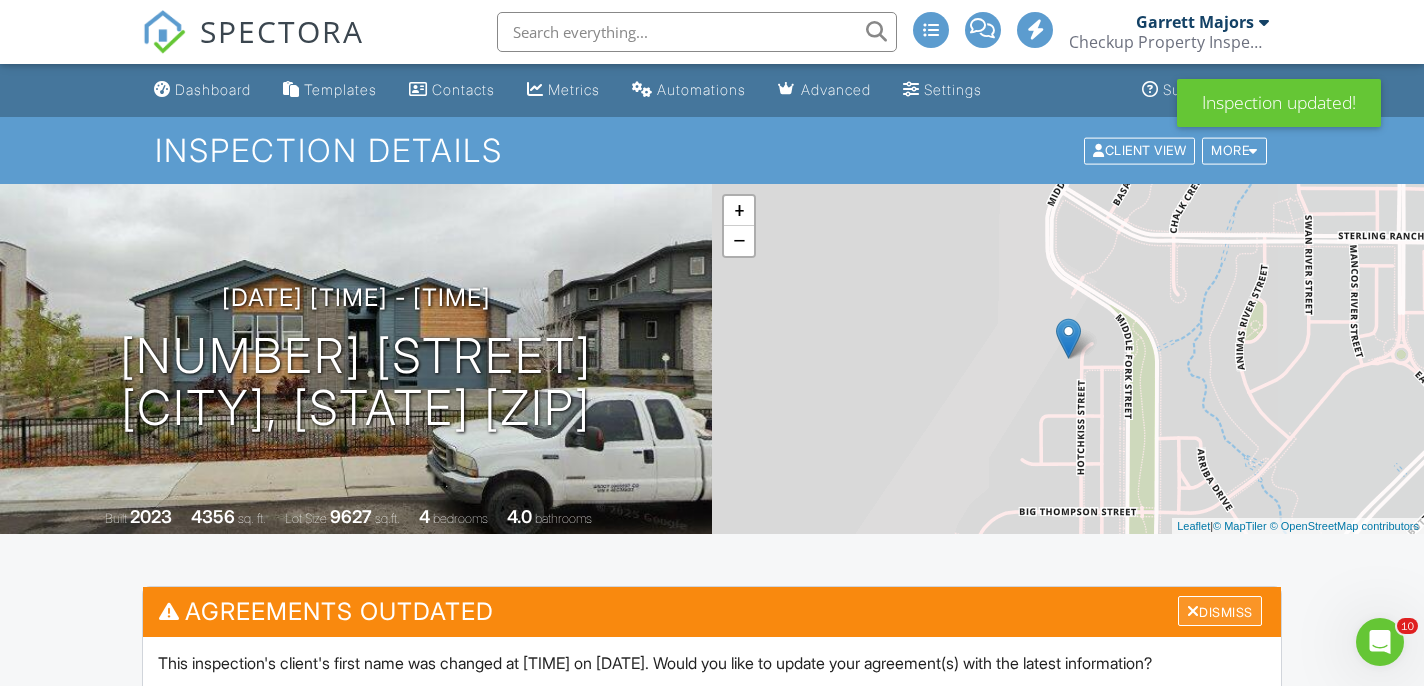click on "Dismiss" at bounding box center [1220, 611] 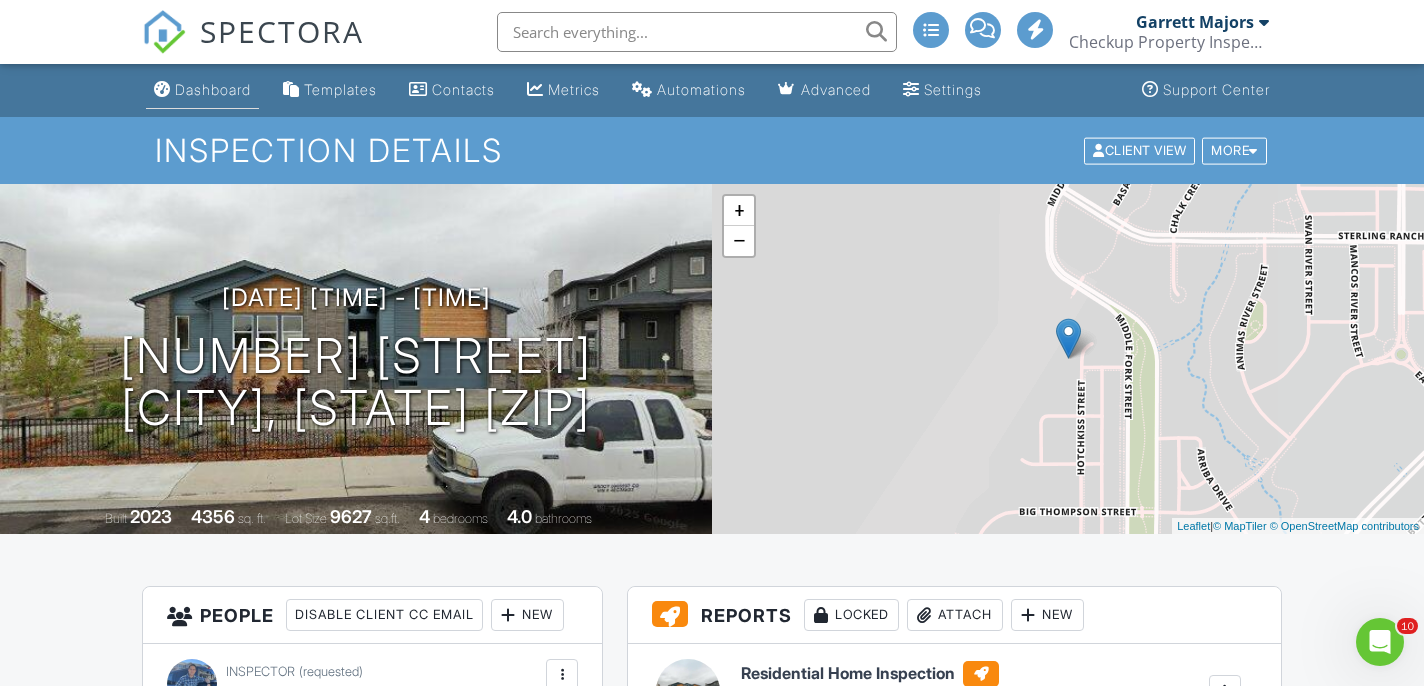 scroll, scrollTop: 0, scrollLeft: 0, axis: both 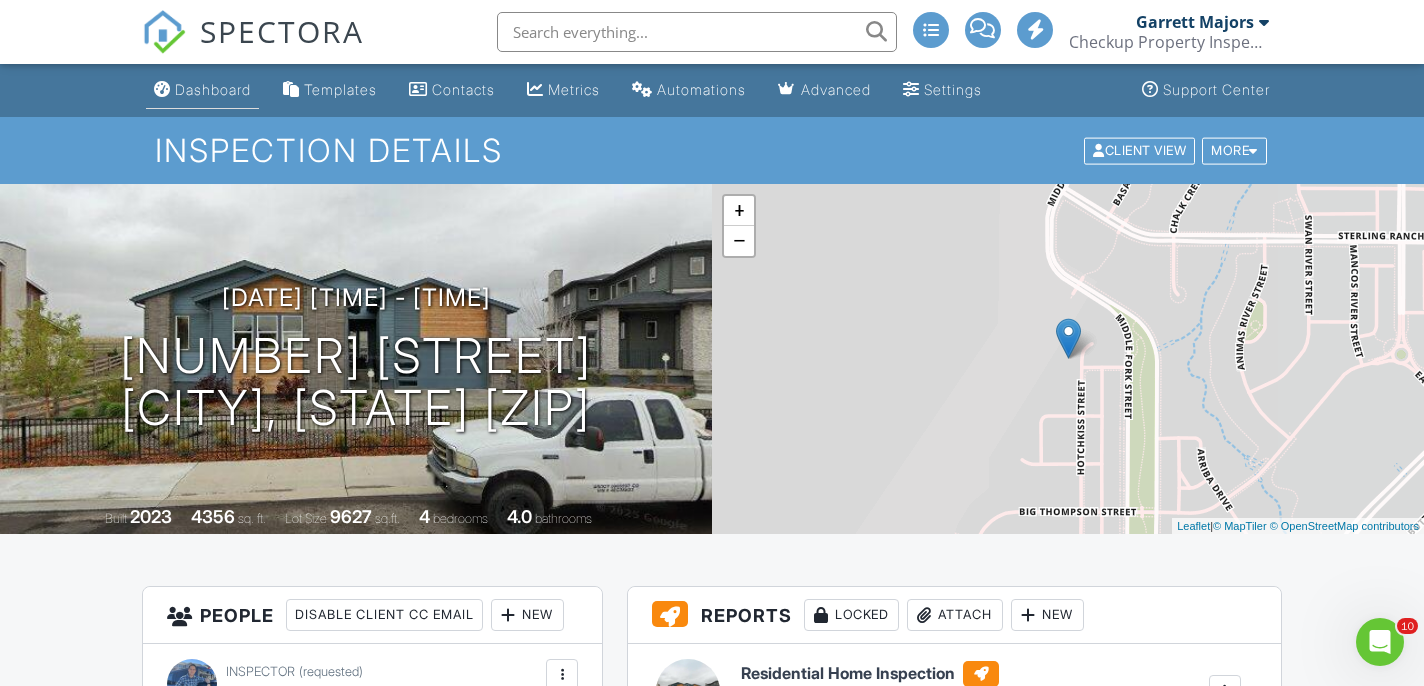 click on "Dashboard" at bounding box center [202, 90] 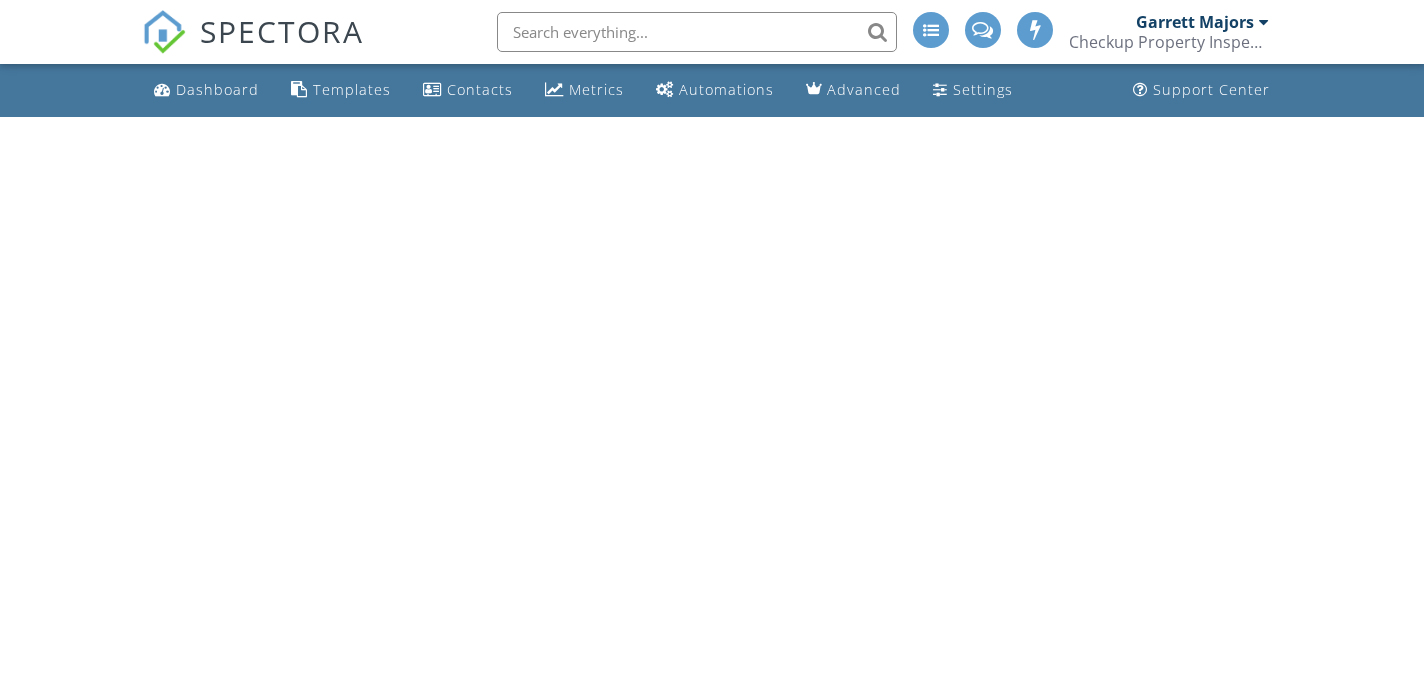 scroll, scrollTop: 0, scrollLeft: 0, axis: both 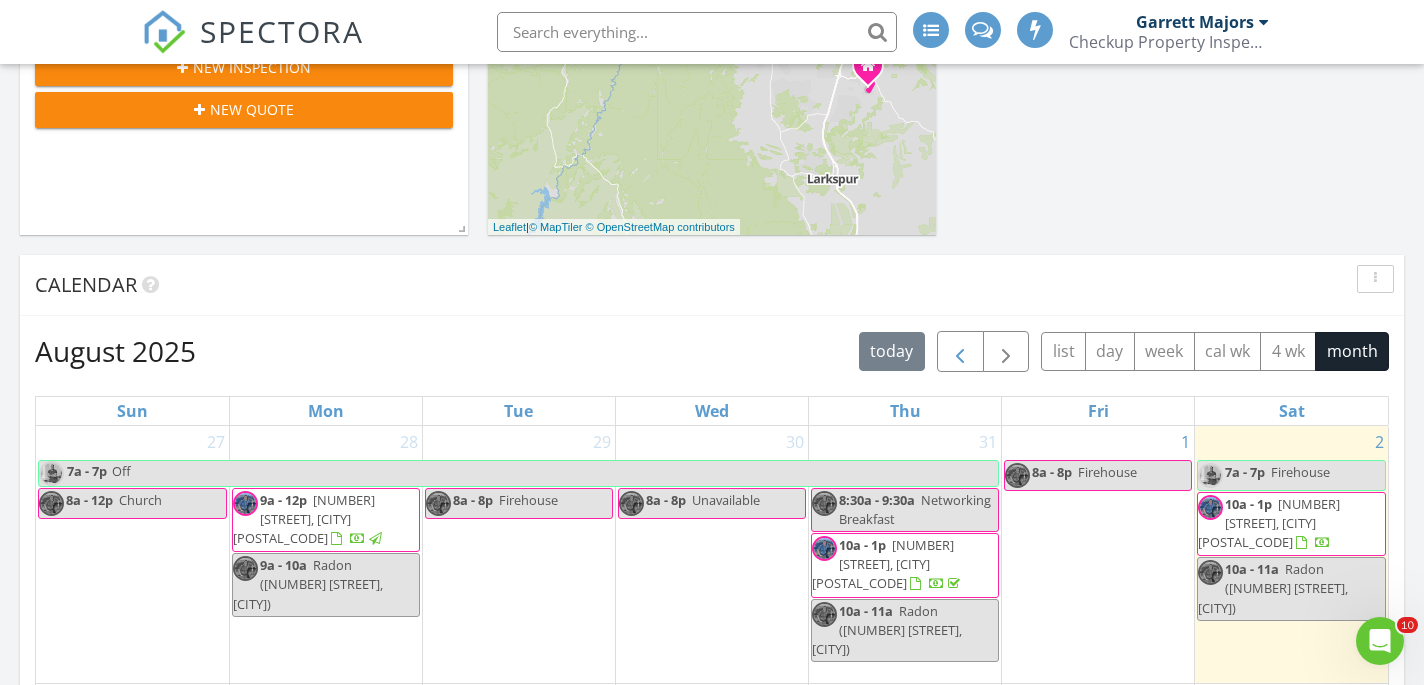 click at bounding box center (960, 352) 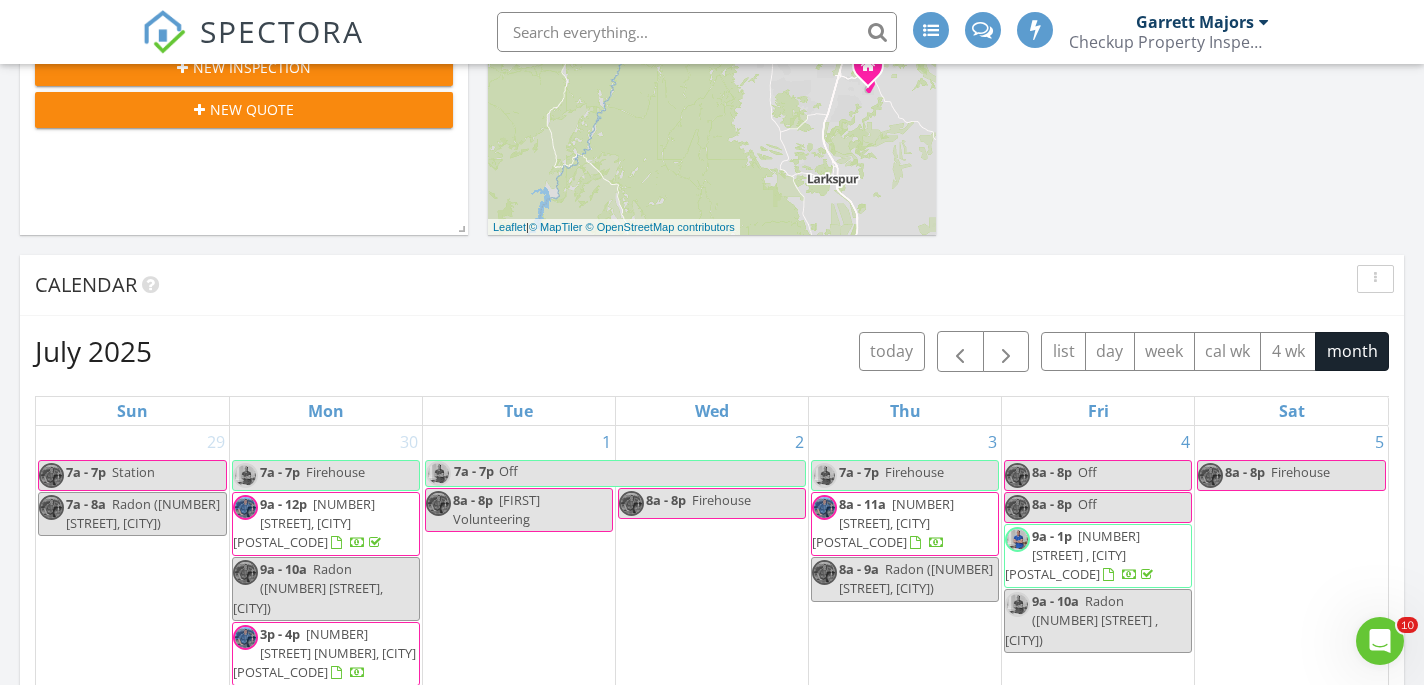scroll, scrollTop: 0, scrollLeft: 0, axis: both 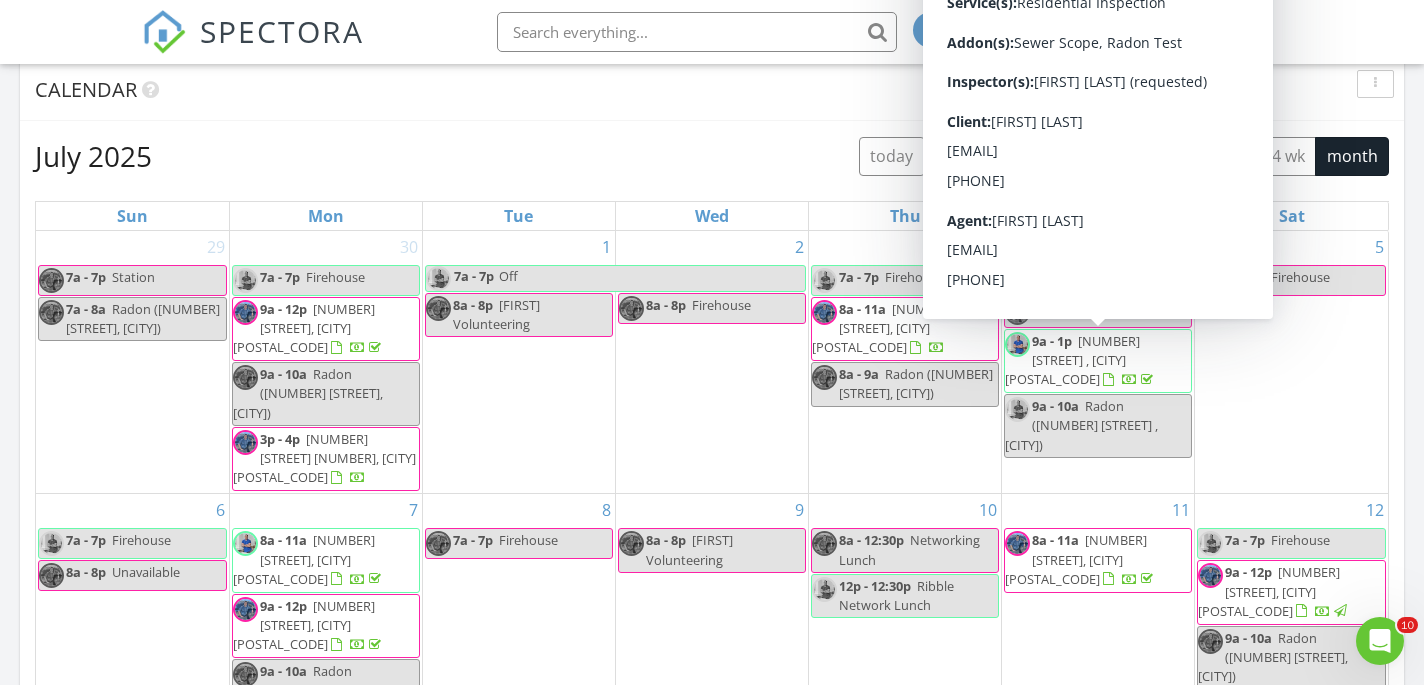 click on "[NUMBER] [STREET] , [CITY] [POSTAL_CODE]" at bounding box center (1072, 360) 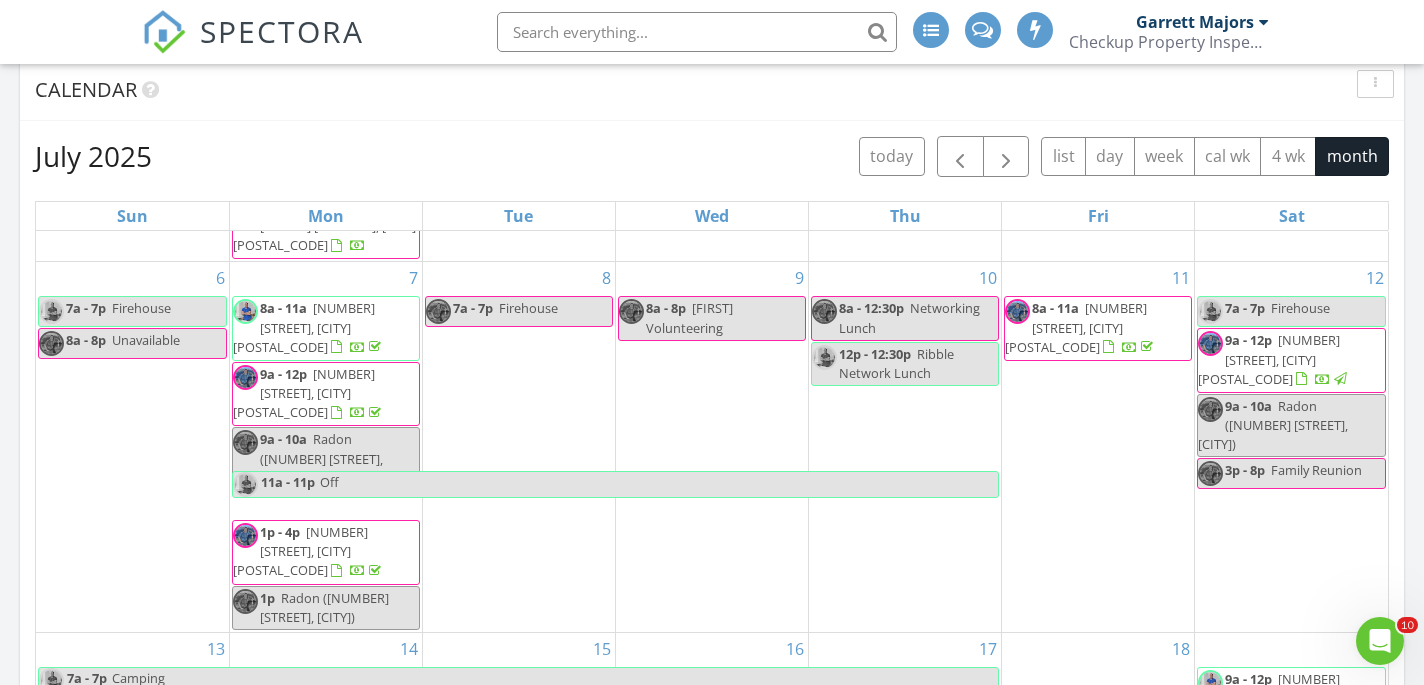 scroll, scrollTop: 250, scrollLeft: 0, axis: vertical 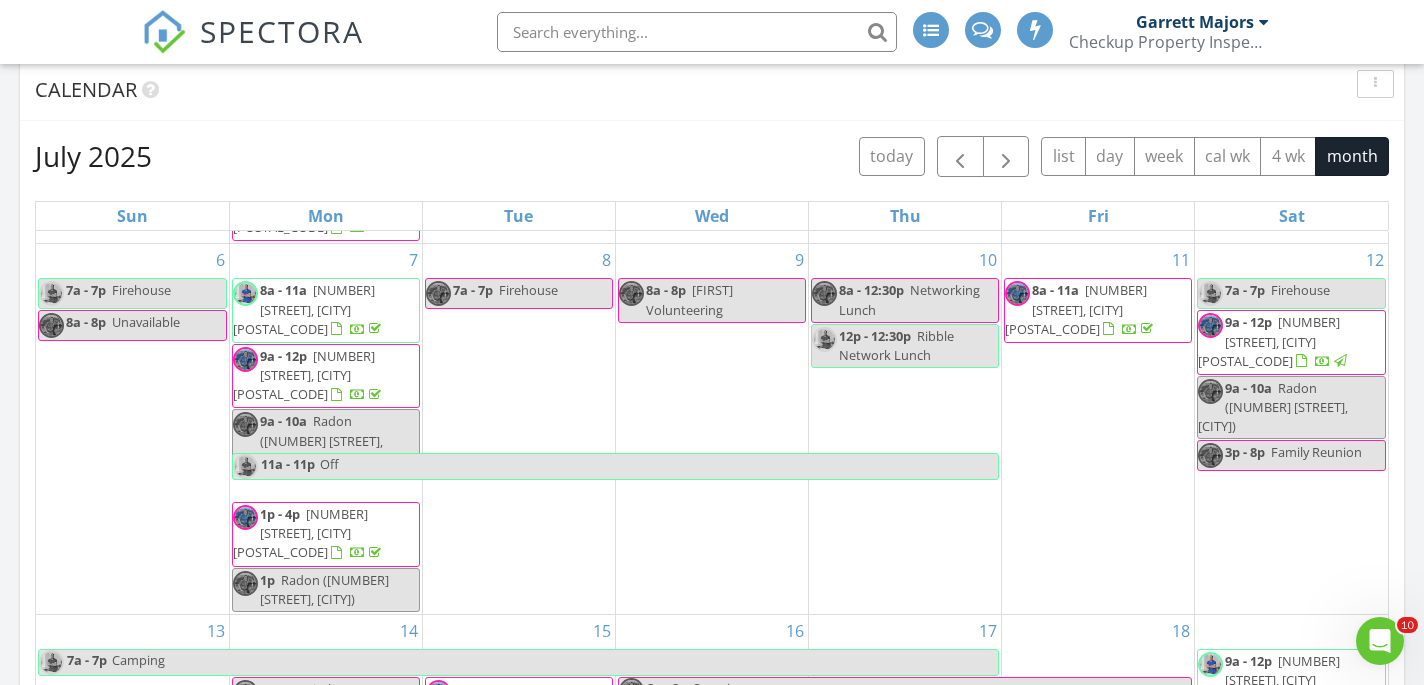click on "[NUMBER] [STREET], [CITY] [POSTAL_CODE]" at bounding box center [304, 309] 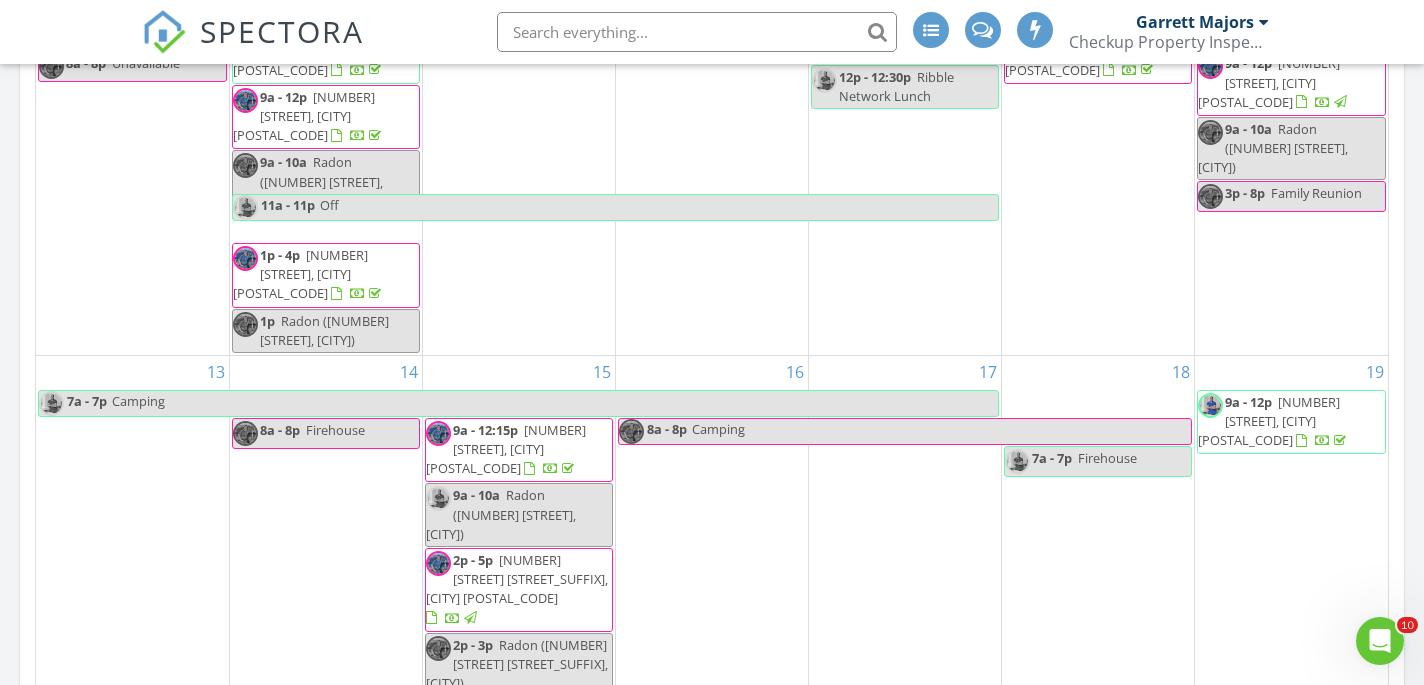 scroll, scrollTop: 1083, scrollLeft: 0, axis: vertical 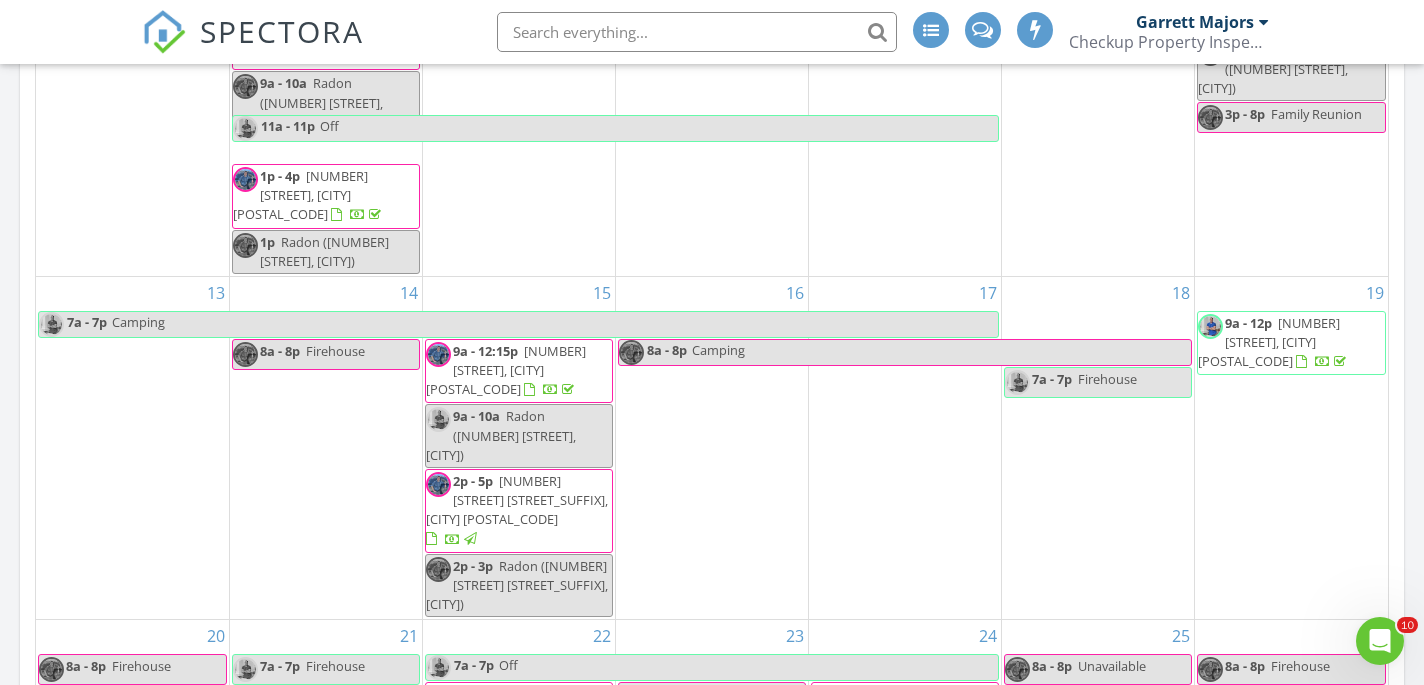 click on "[NUMBER] [STREET], [CITY] [POSTAL_CODE]" at bounding box center [1269, 342] 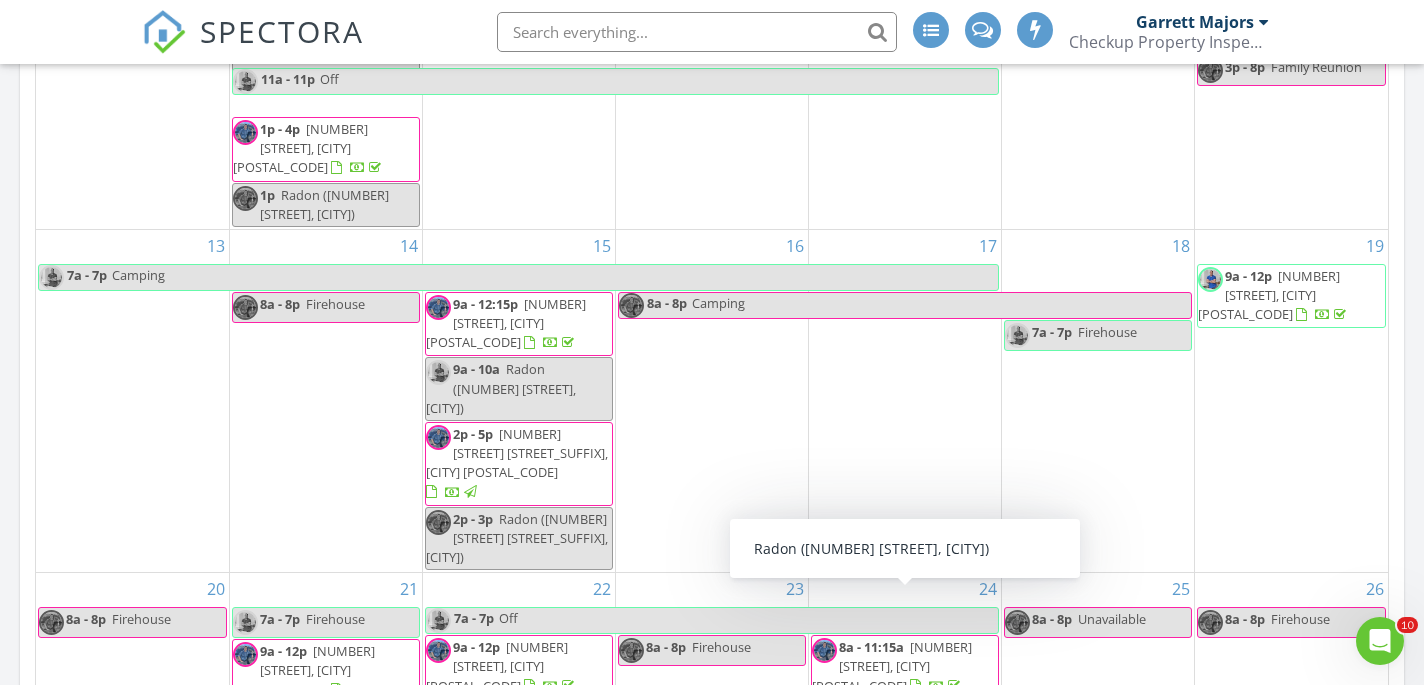 scroll, scrollTop: 962, scrollLeft: 0, axis: vertical 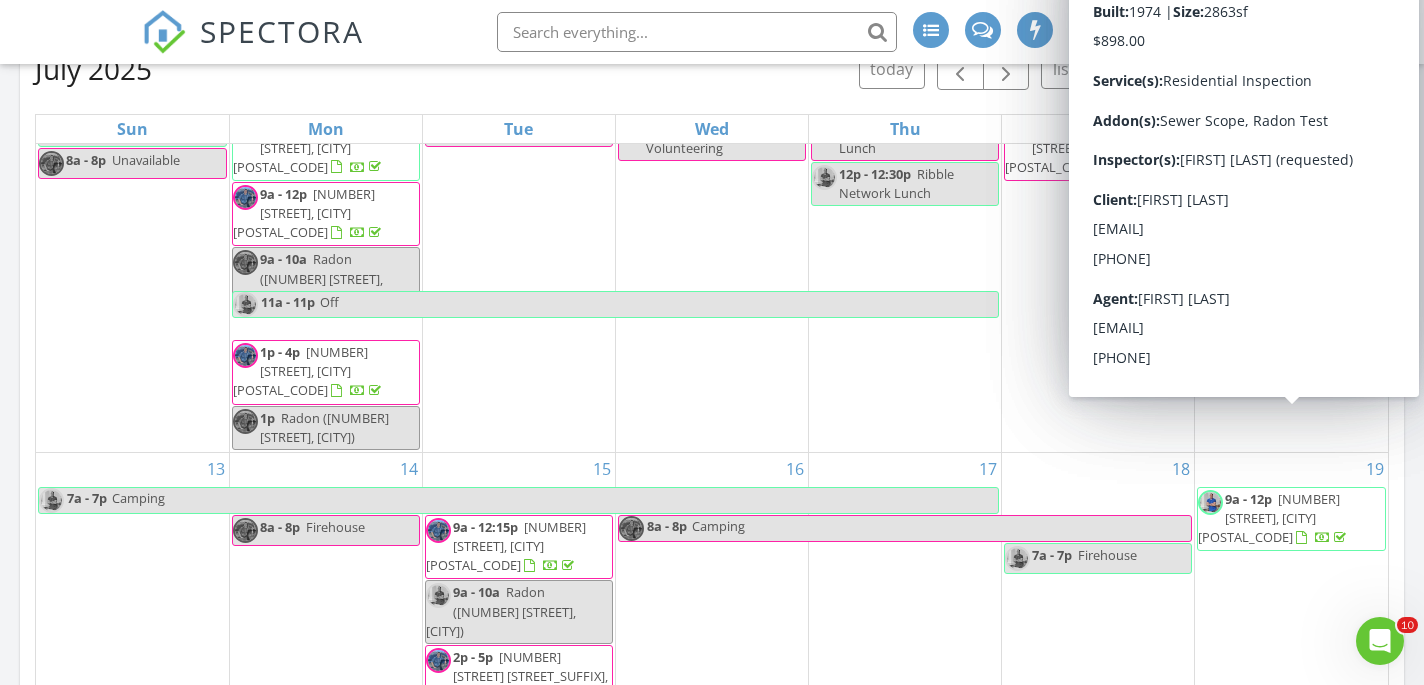click on "2621 S Kingston Ct, Aurora 80014" at bounding box center (1269, 518) 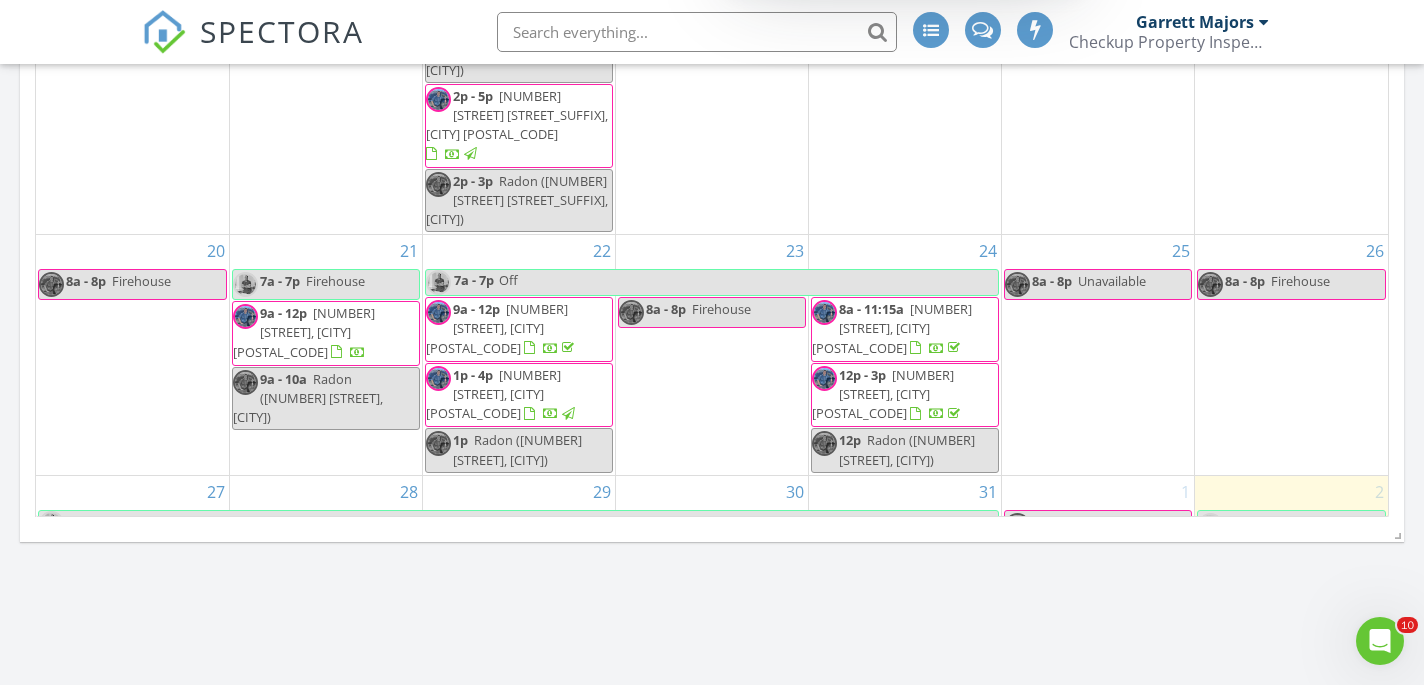 scroll, scrollTop: 1481, scrollLeft: 0, axis: vertical 